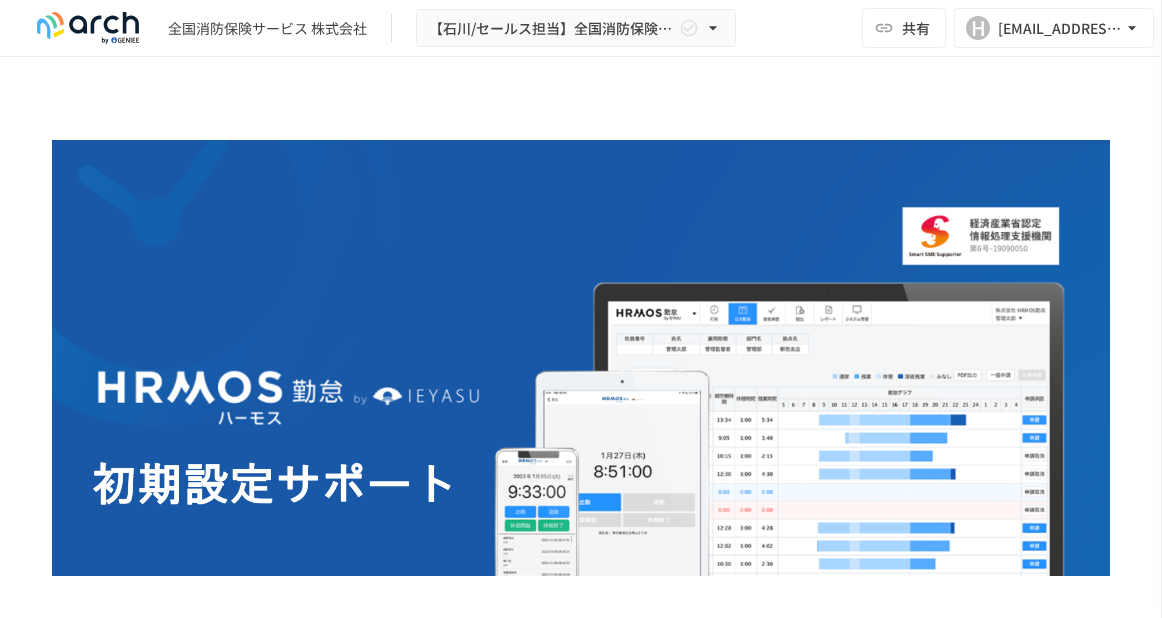 scroll, scrollTop: 0, scrollLeft: 0, axis: both 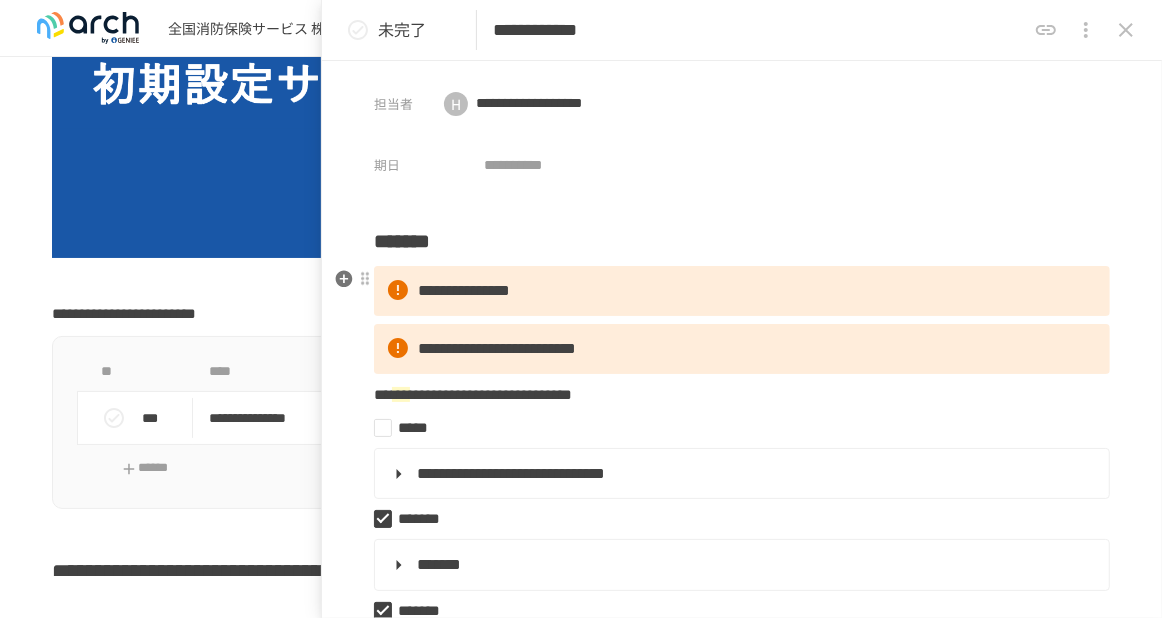 click on "**********" at bounding box center [464, 290] 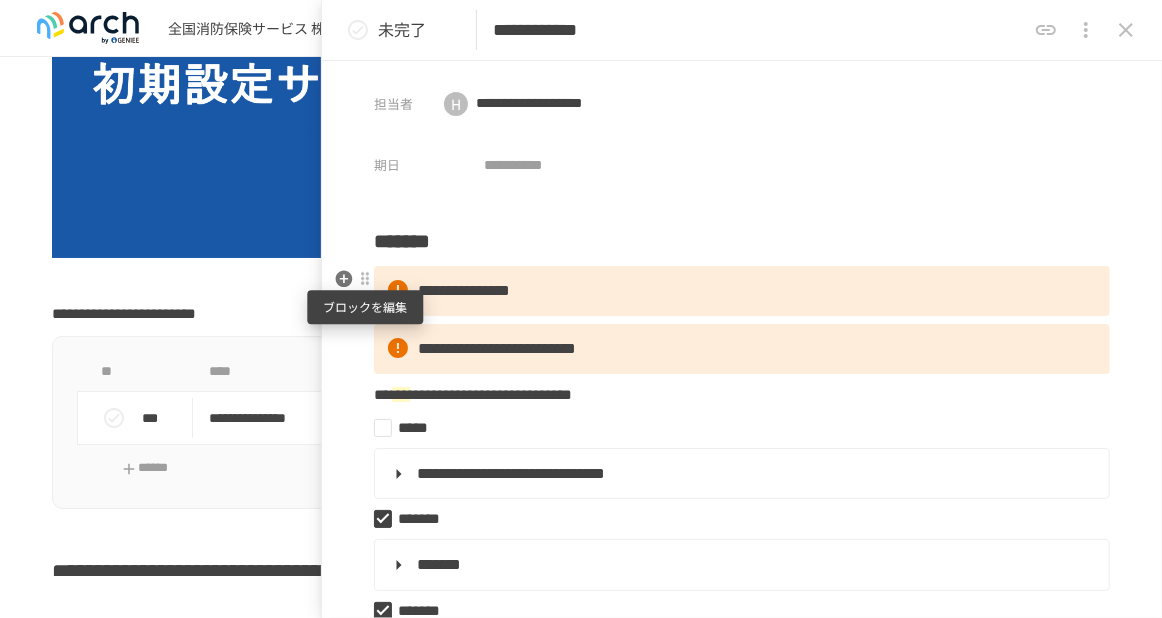 click at bounding box center (365, 279) 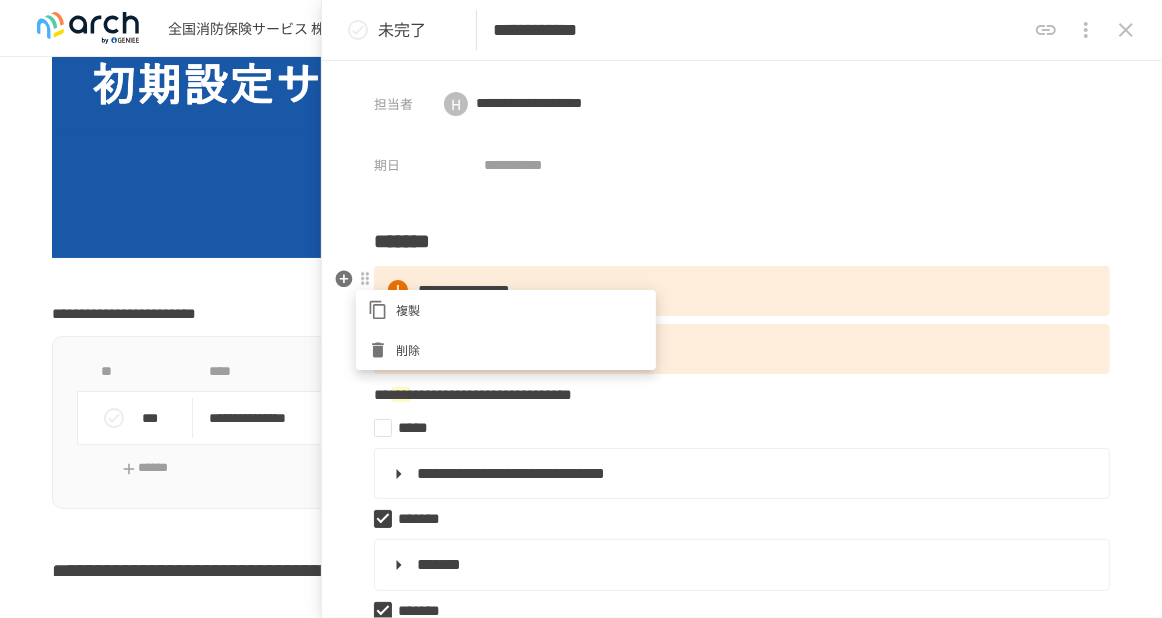 click at bounding box center [581, 309] 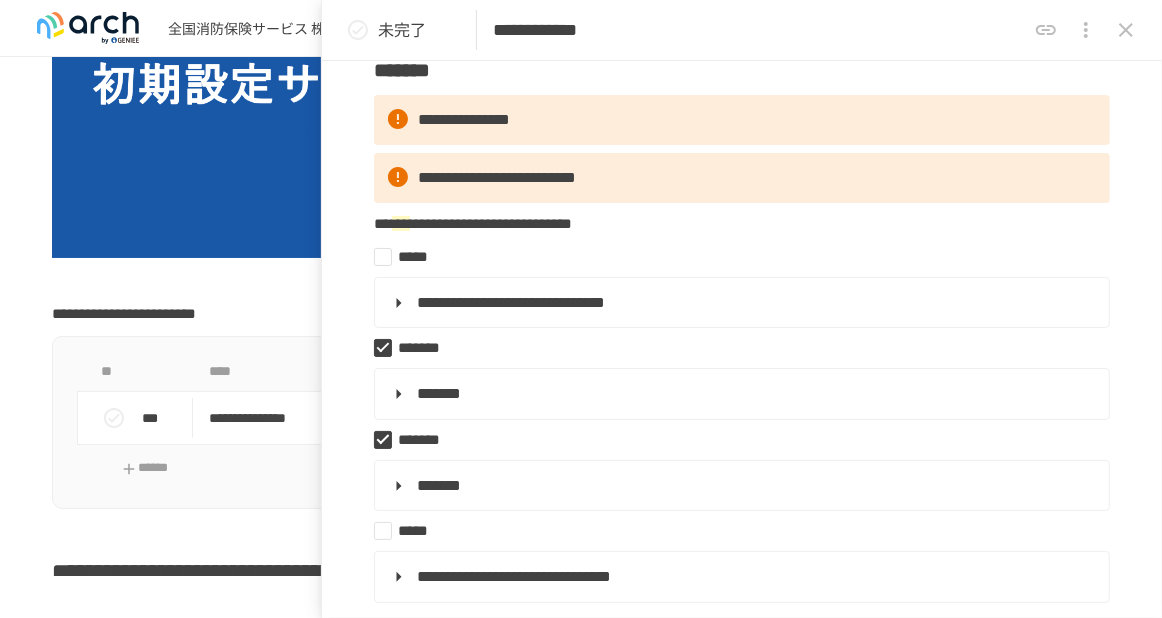scroll, scrollTop: 200, scrollLeft: 0, axis: vertical 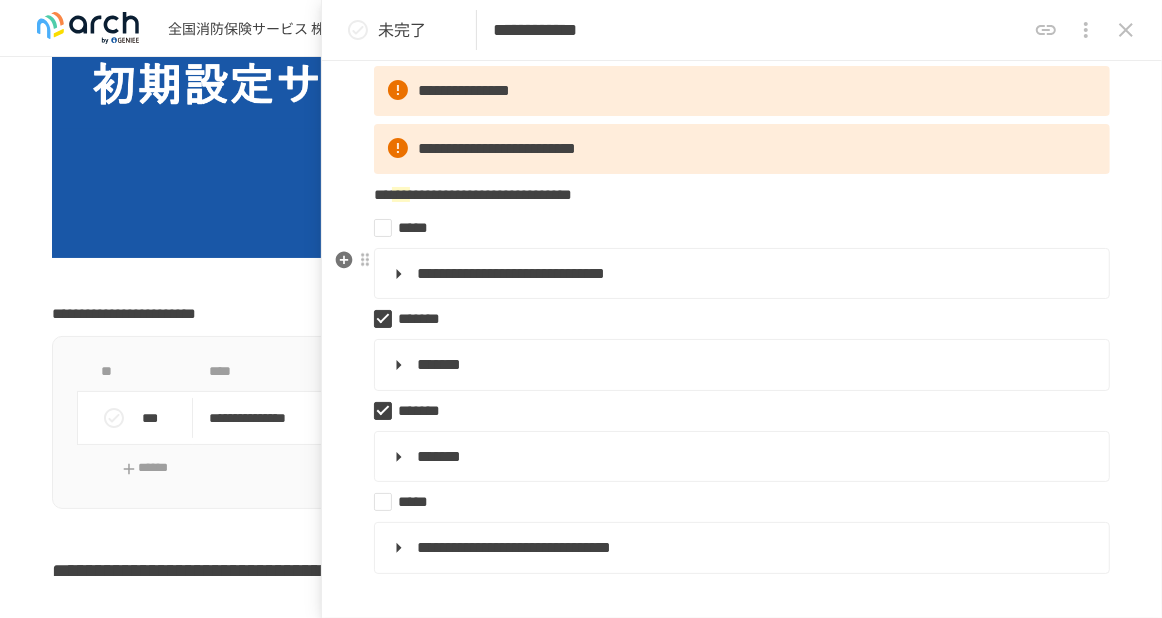 click on "**********" at bounding box center [511, 273] 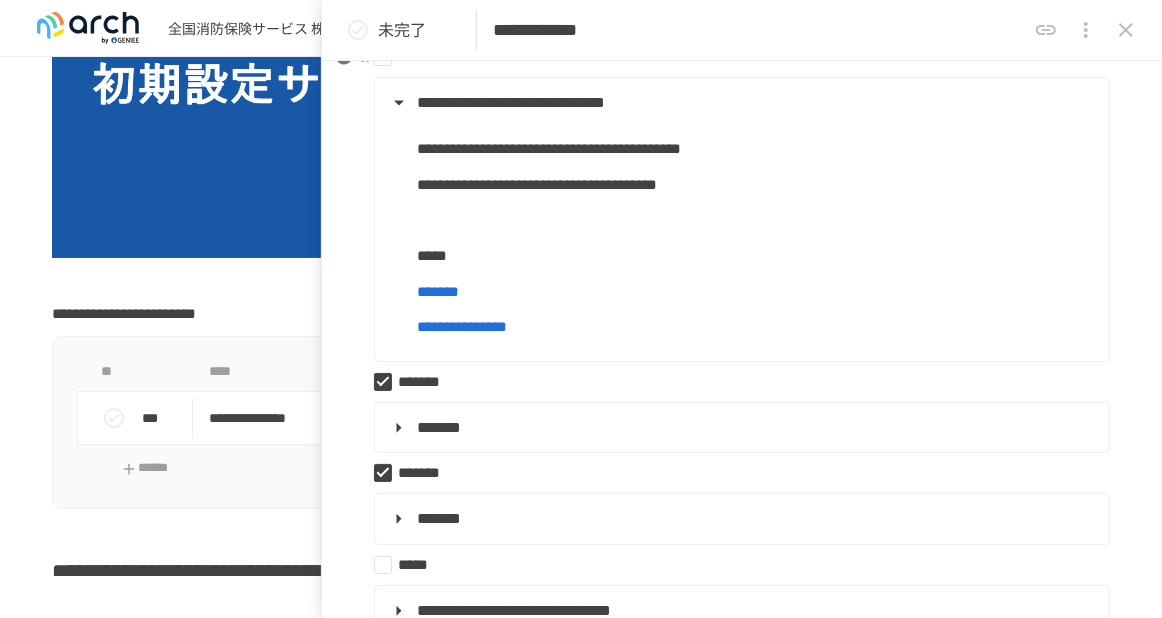 scroll, scrollTop: 400, scrollLeft: 0, axis: vertical 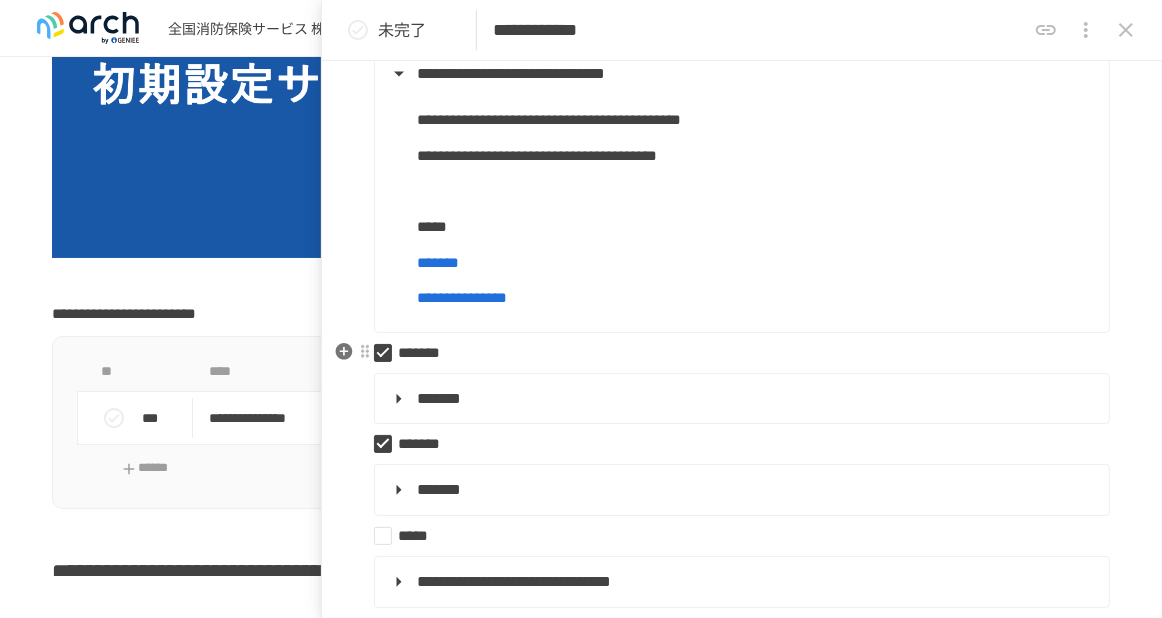 click on "*******" at bounding box center [419, 352] 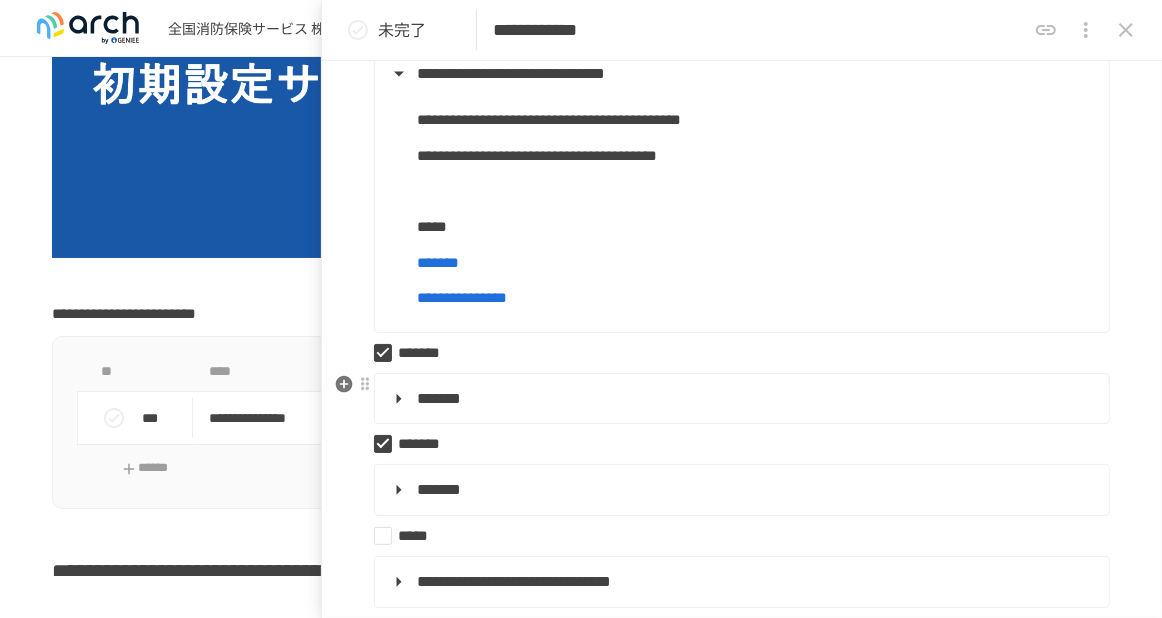 click on "*******" at bounding box center [439, 398] 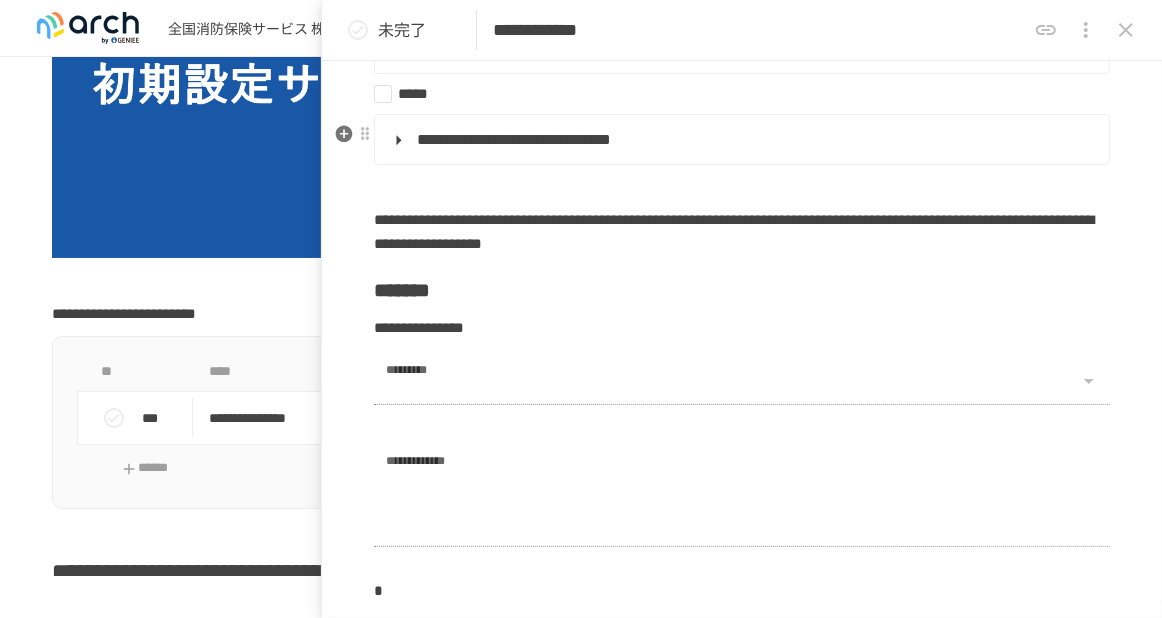 scroll, scrollTop: 3082, scrollLeft: 0, axis: vertical 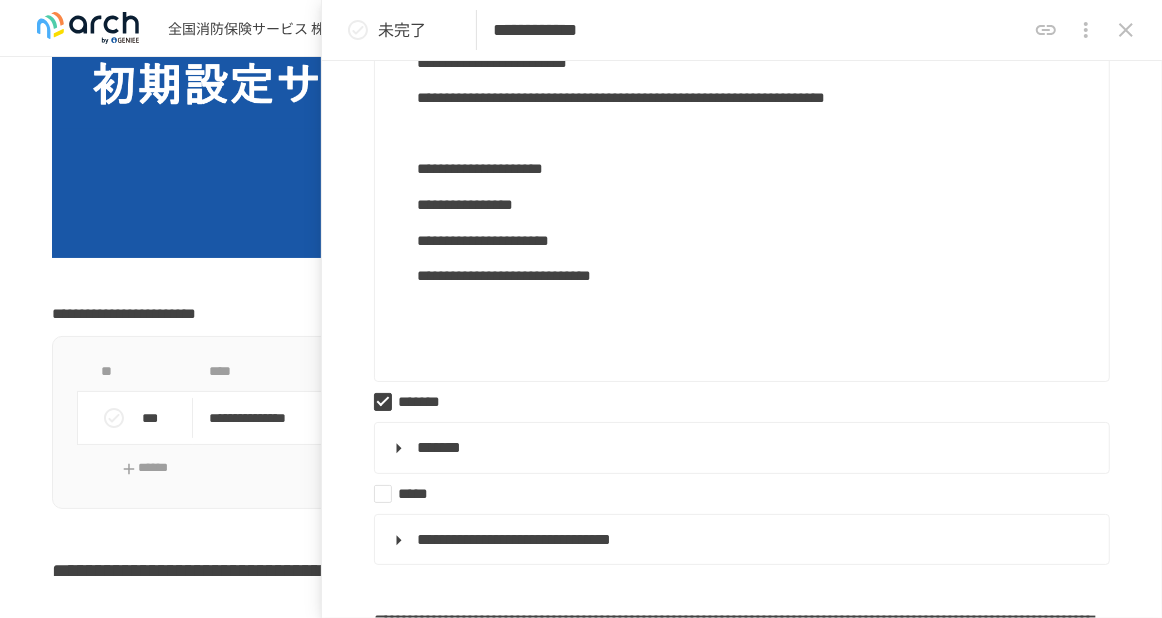 click 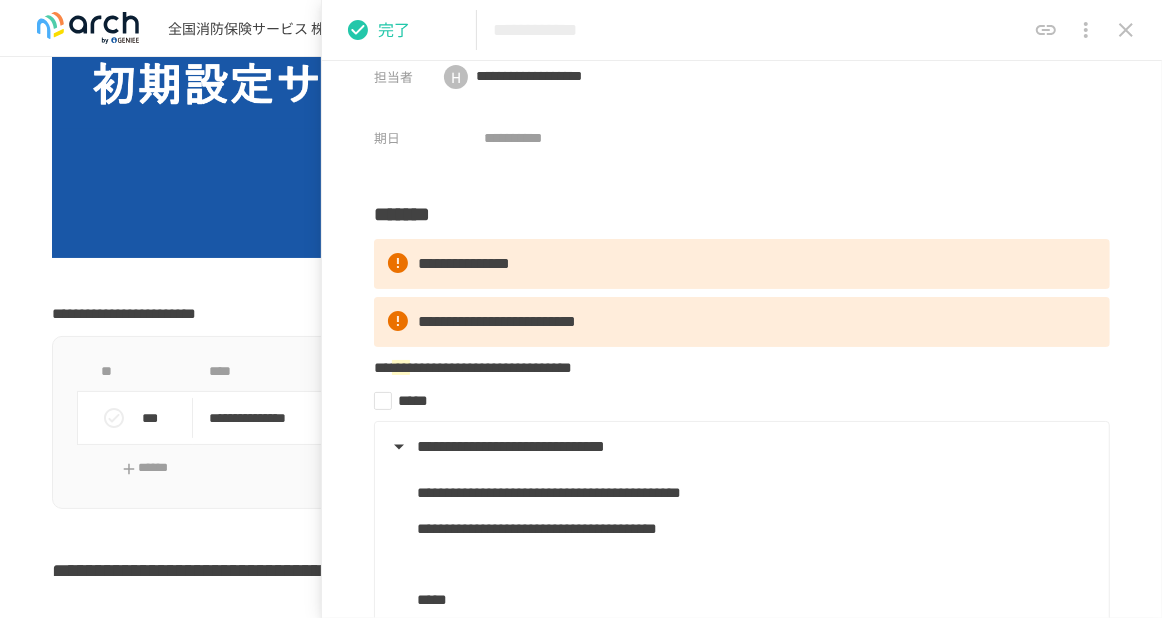scroll, scrollTop: 0, scrollLeft: 0, axis: both 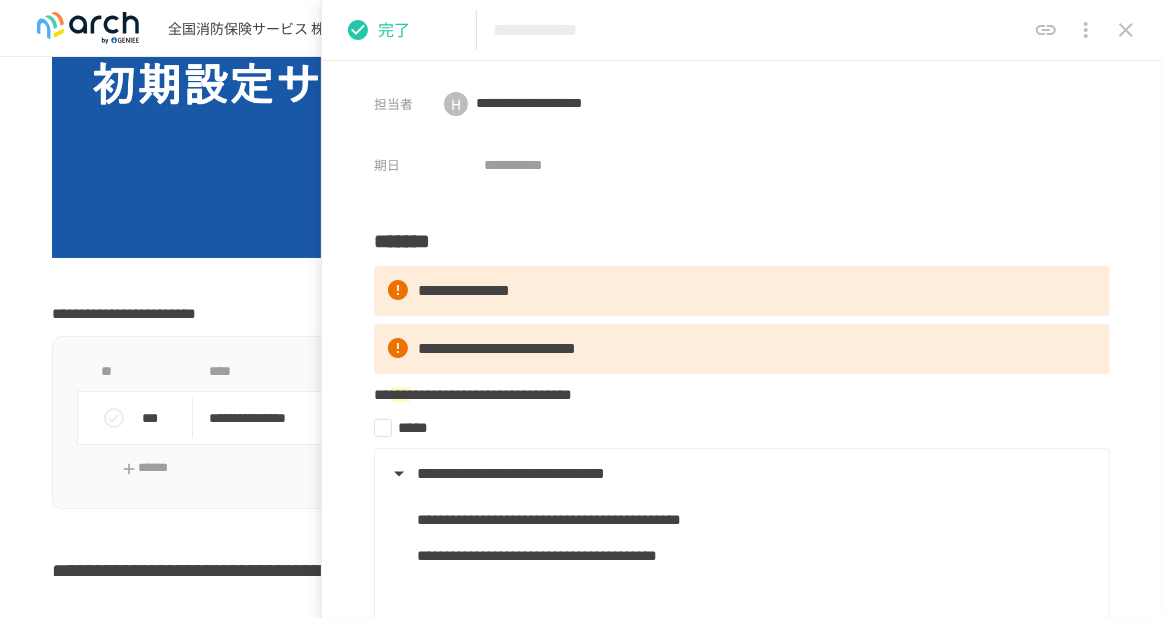 click 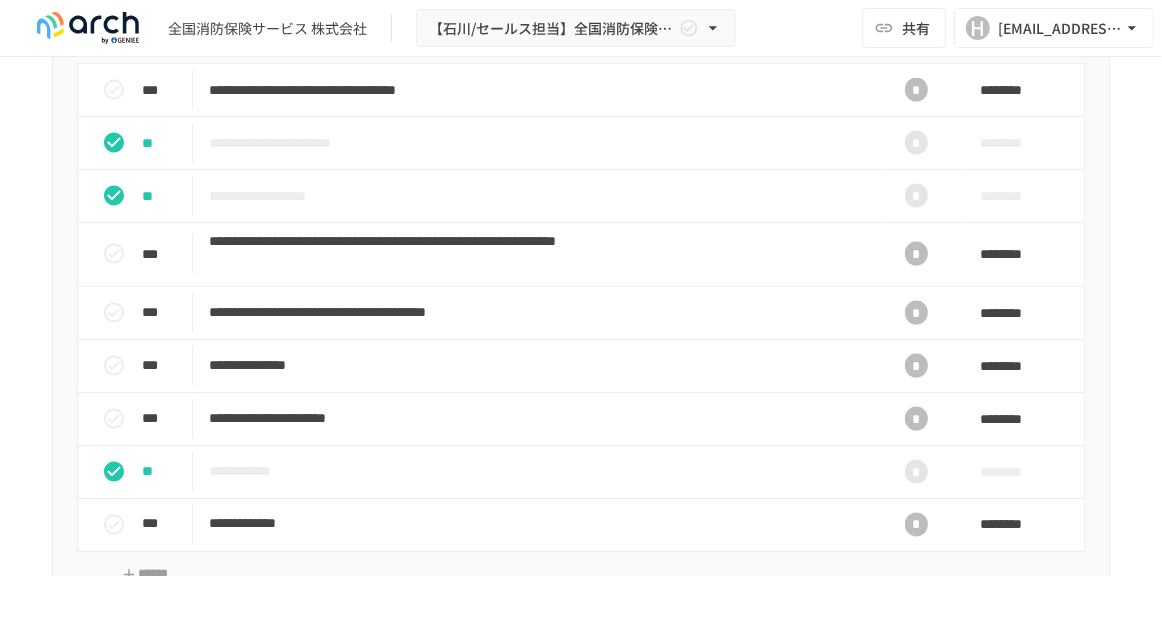scroll, scrollTop: 2000, scrollLeft: 0, axis: vertical 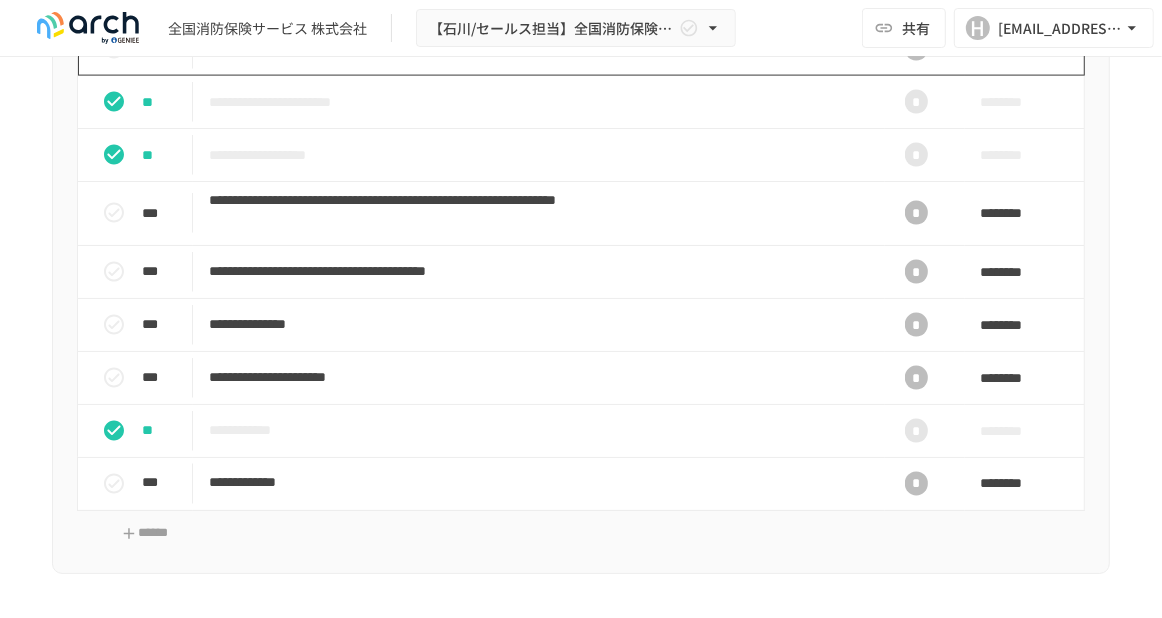 click on "**********" at bounding box center (532, 49) 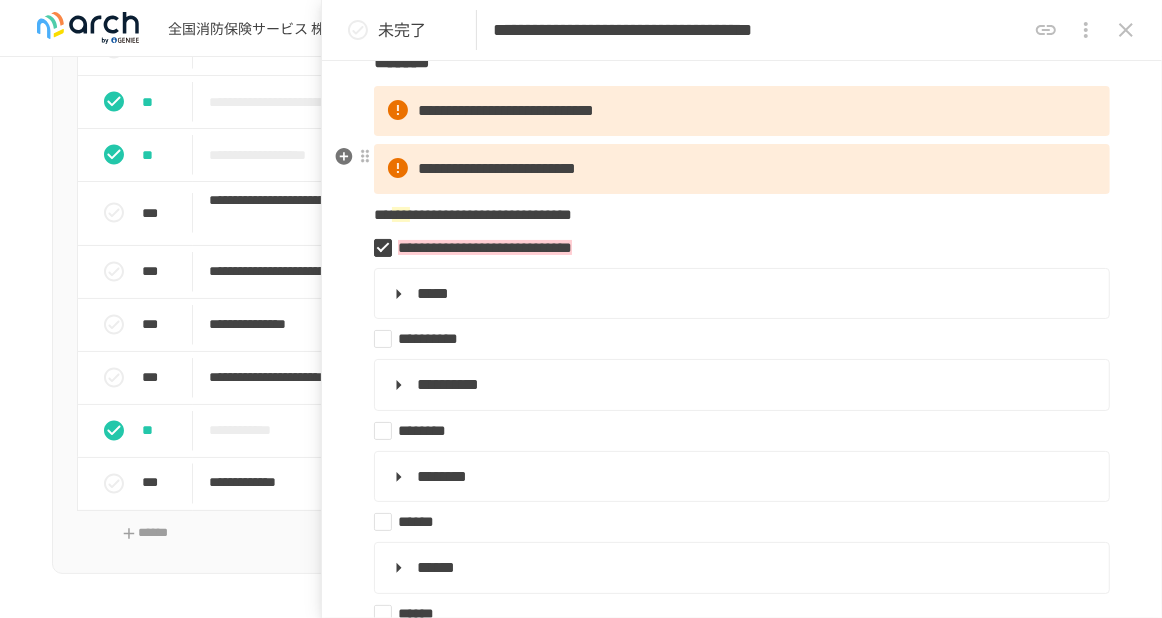 scroll, scrollTop: 100, scrollLeft: 0, axis: vertical 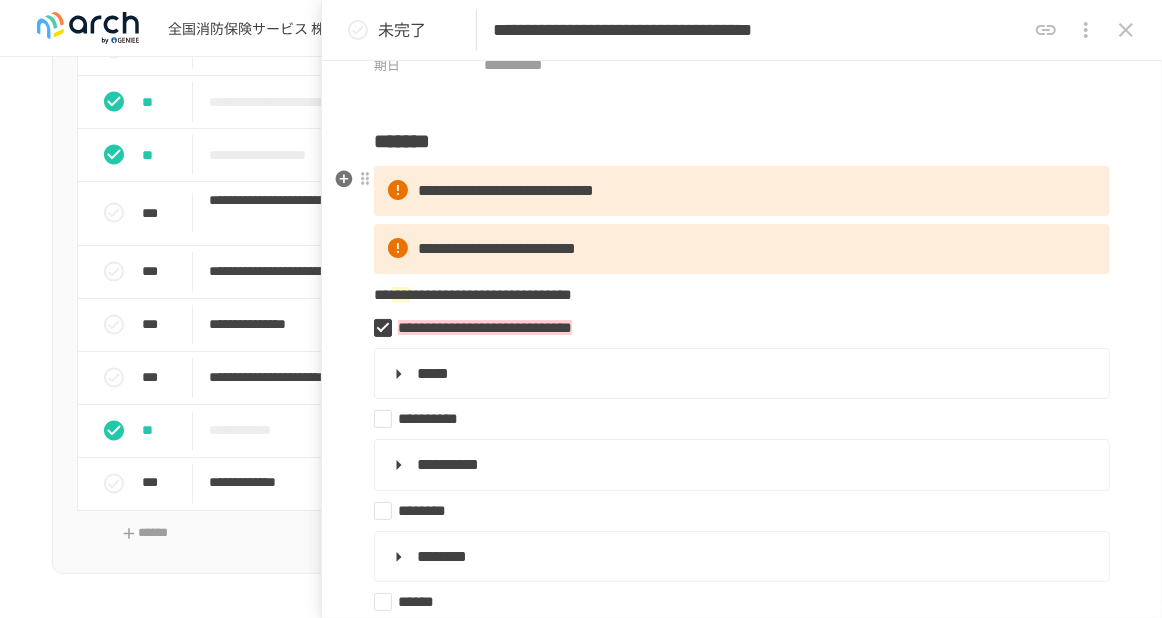 click on "**********" at bounding box center [506, 190] 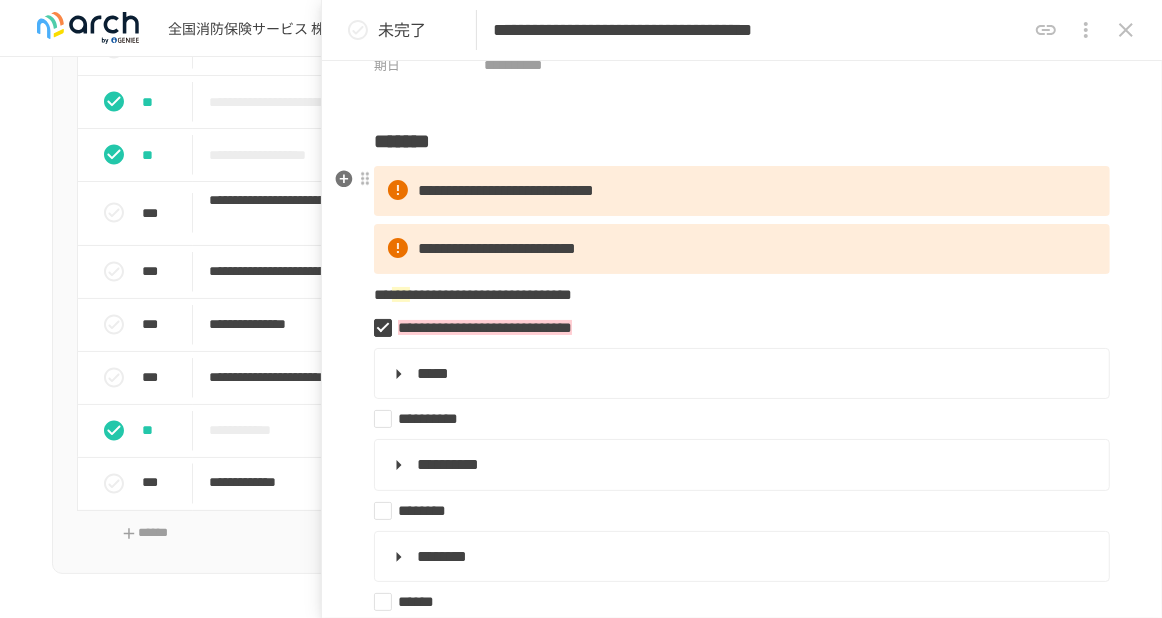 scroll, scrollTop: 200, scrollLeft: 0, axis: vertical 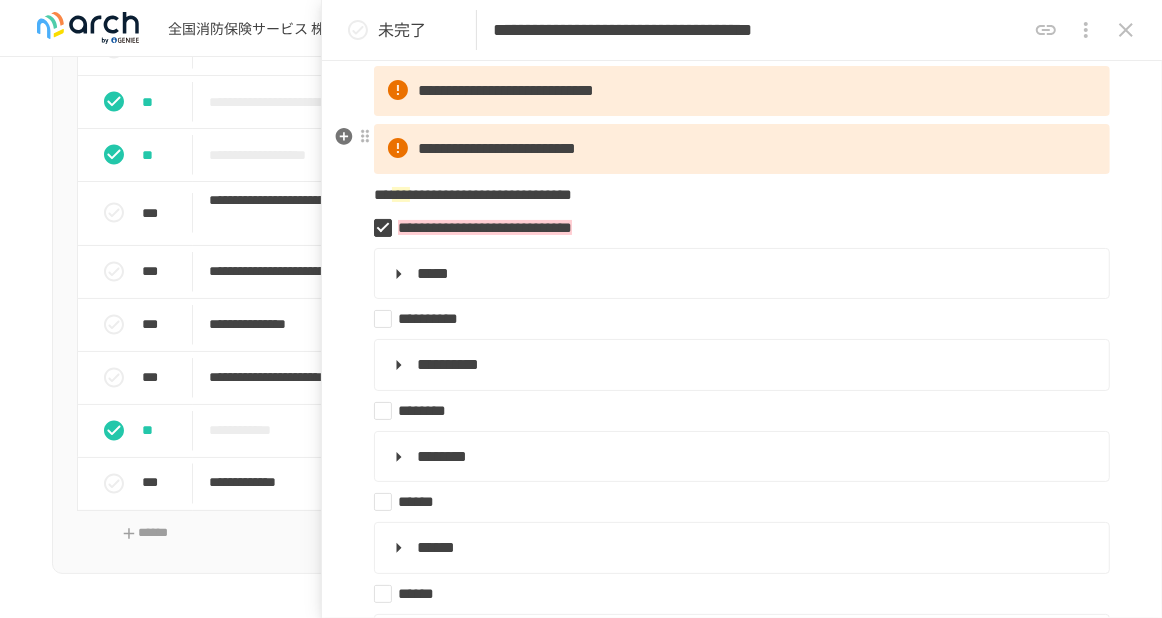 click on "**********" at bounding box center [497, 148] 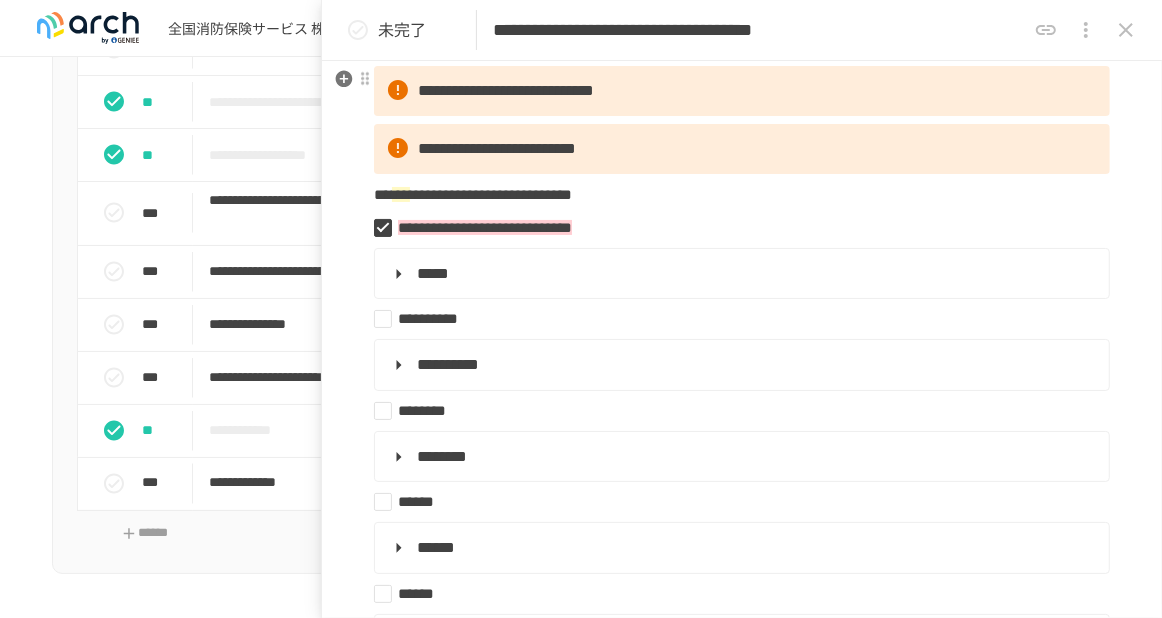 click on "**********" at bounding box center [742, 91] 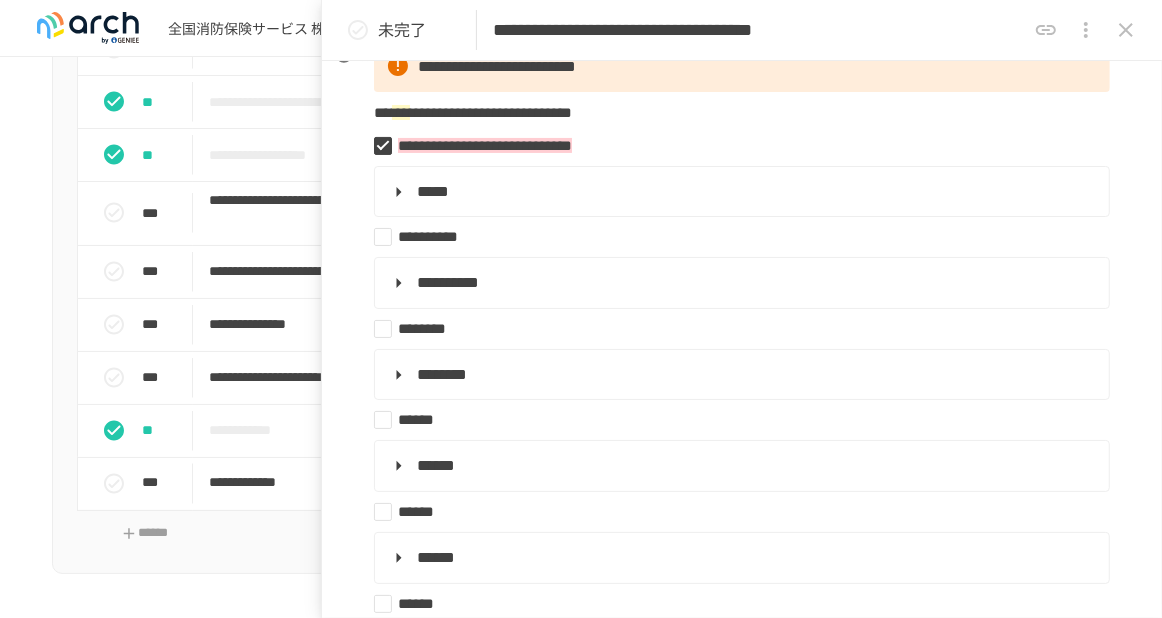 scroll, scrollTop: 300, scrollLeft: 0, axis: vertical 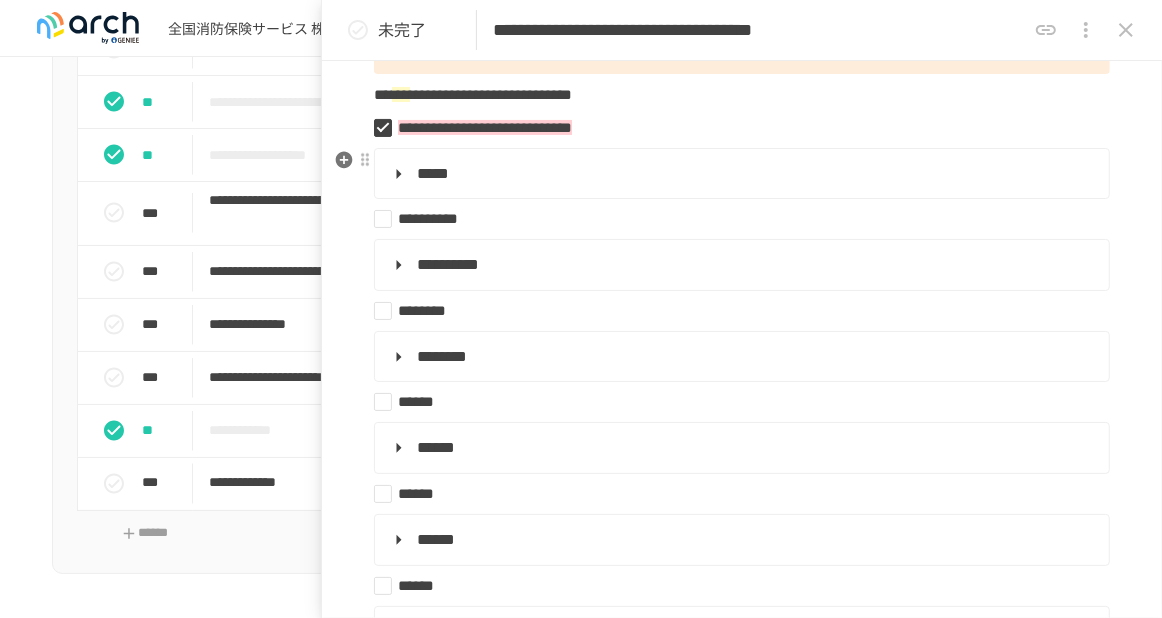 click on "**********" at bounding box center (742, 174) 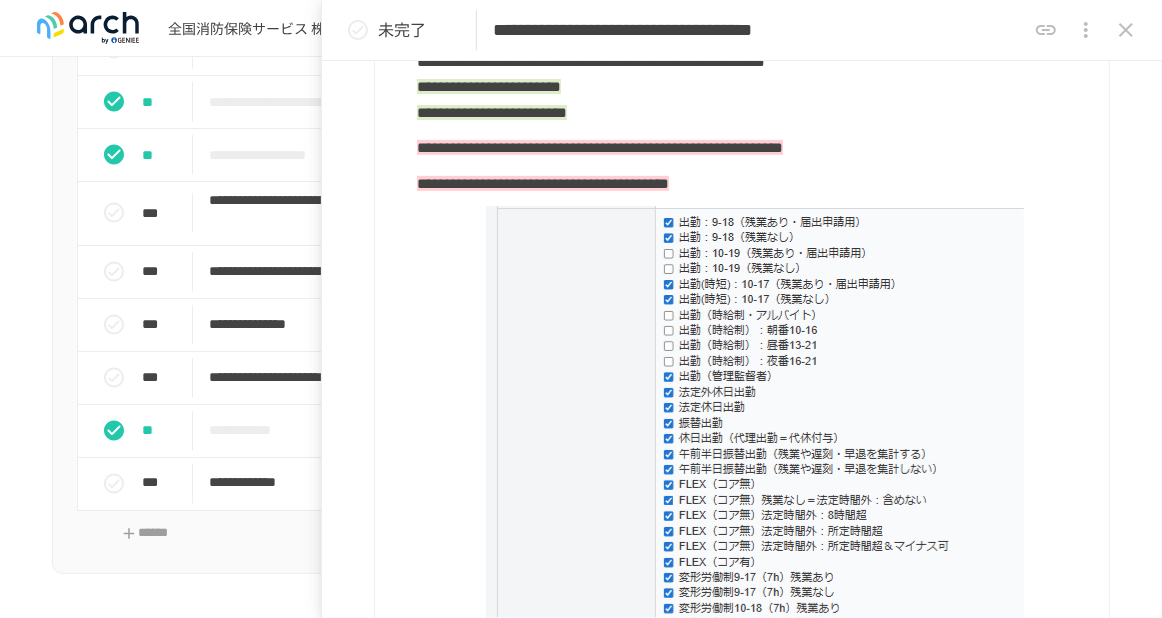 scroll, scrollTop: 800, scrollLeft: 0, axis: vertical 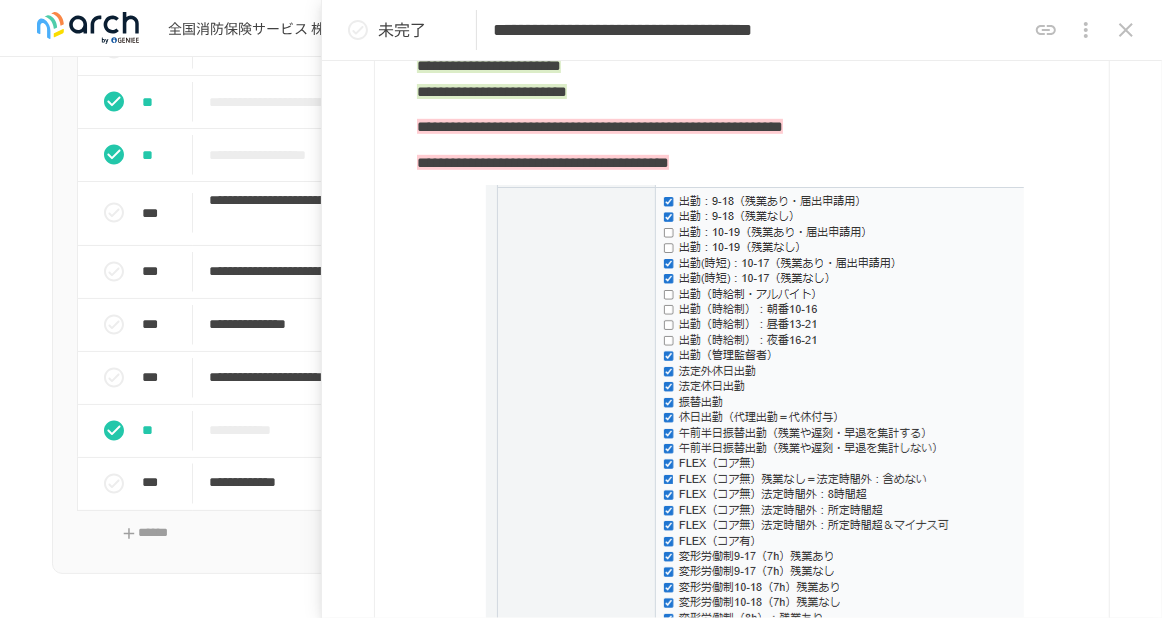 click on "**********" at bounding box center [740, 953] 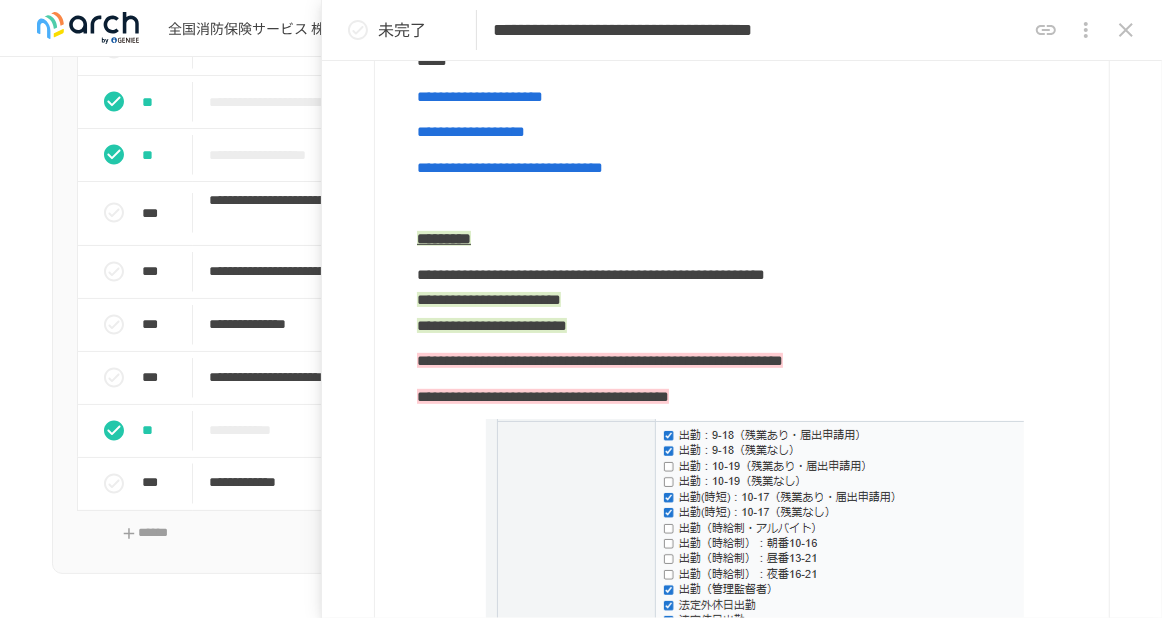 scroll, scrollTop: 0, scrollLeft: 0, axis: both 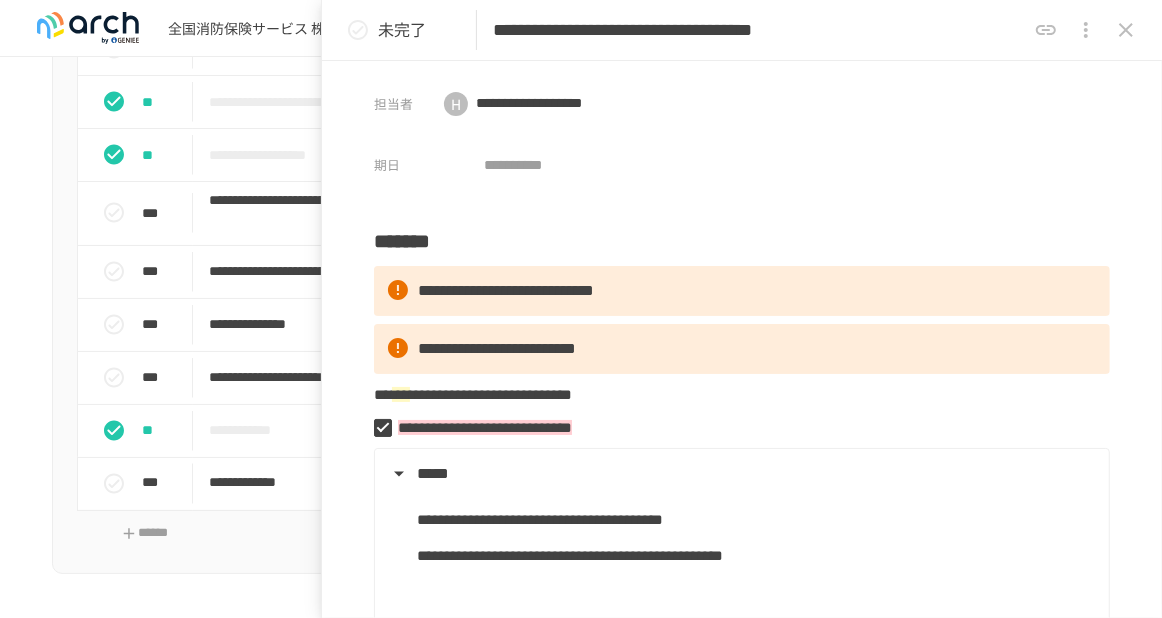 click 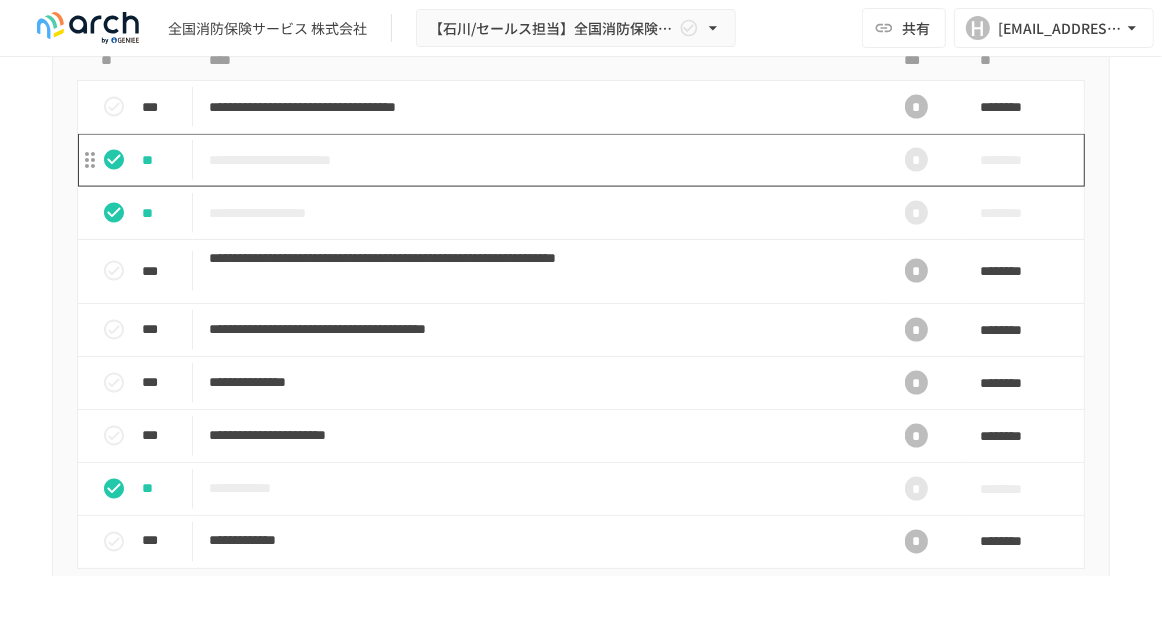 scroll, scrollTop: 1900, scrollLeft: 0, axis: vertical 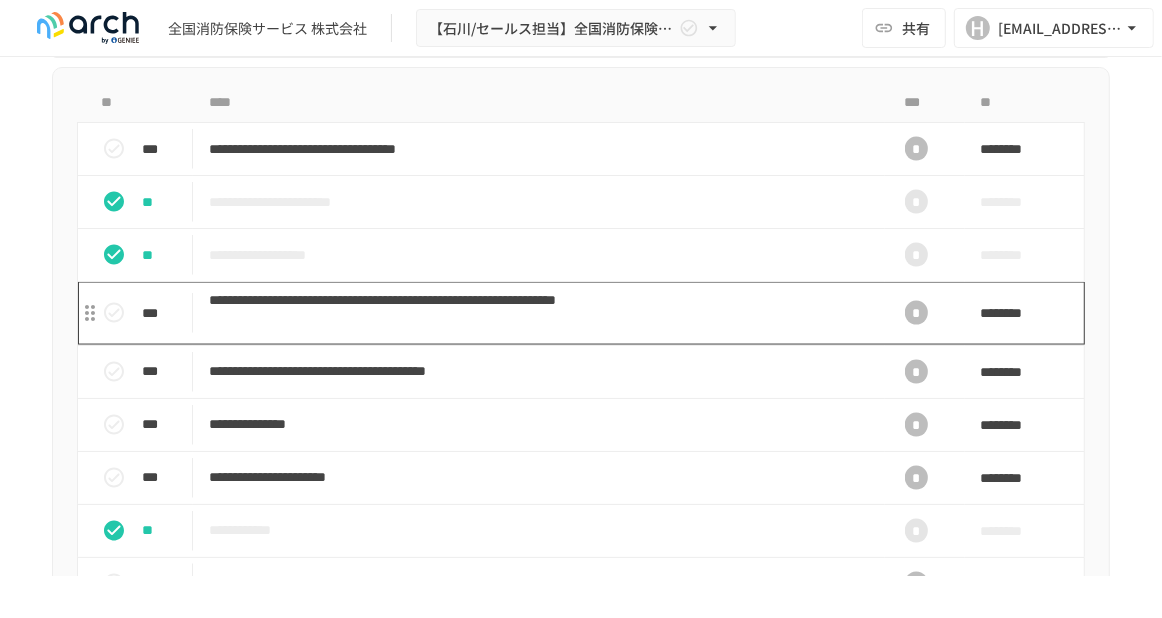 click on "**********" at bounding box center [532, 313] 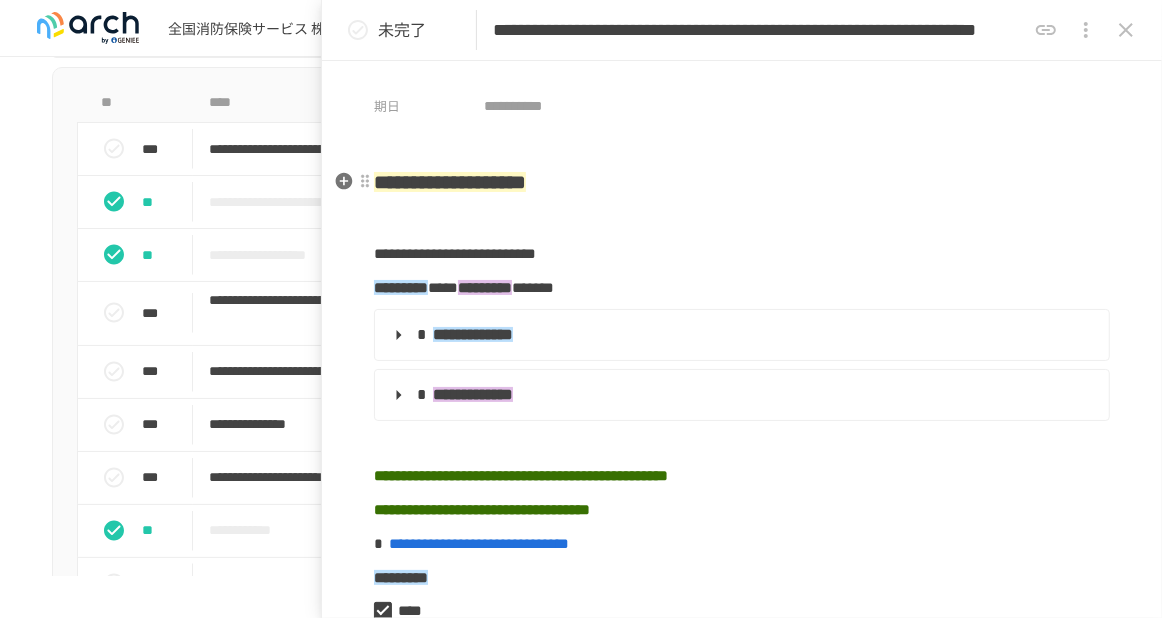 scroll, scrollTop: 100, scrollLeft: 0, axis: vertical 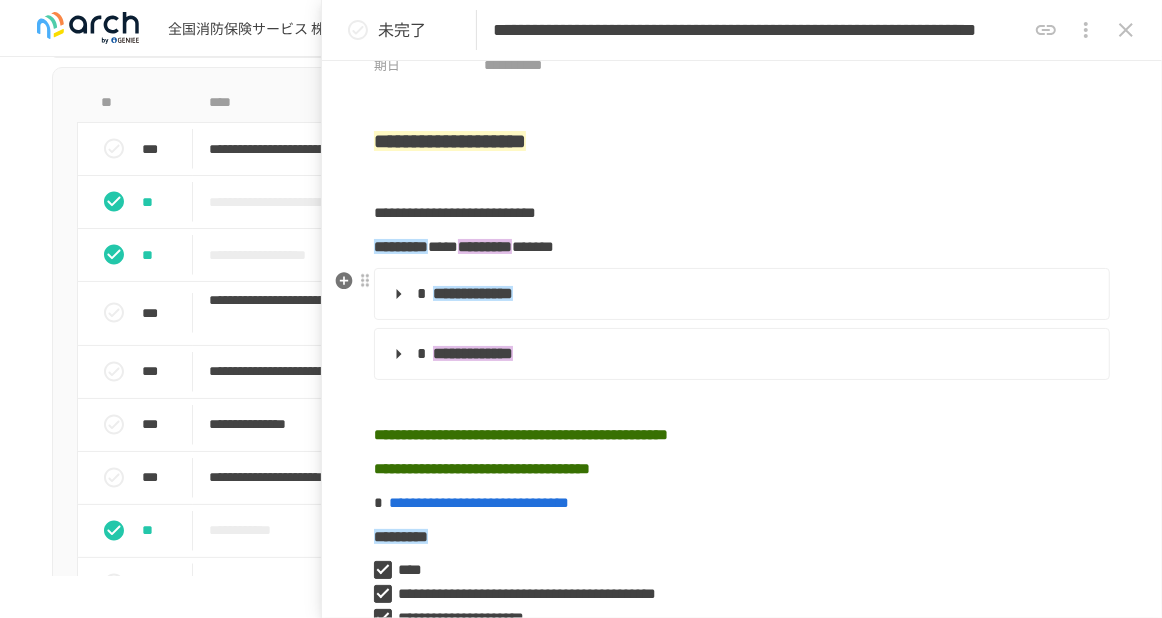 click on "**********" at bounding box center [473, 293] 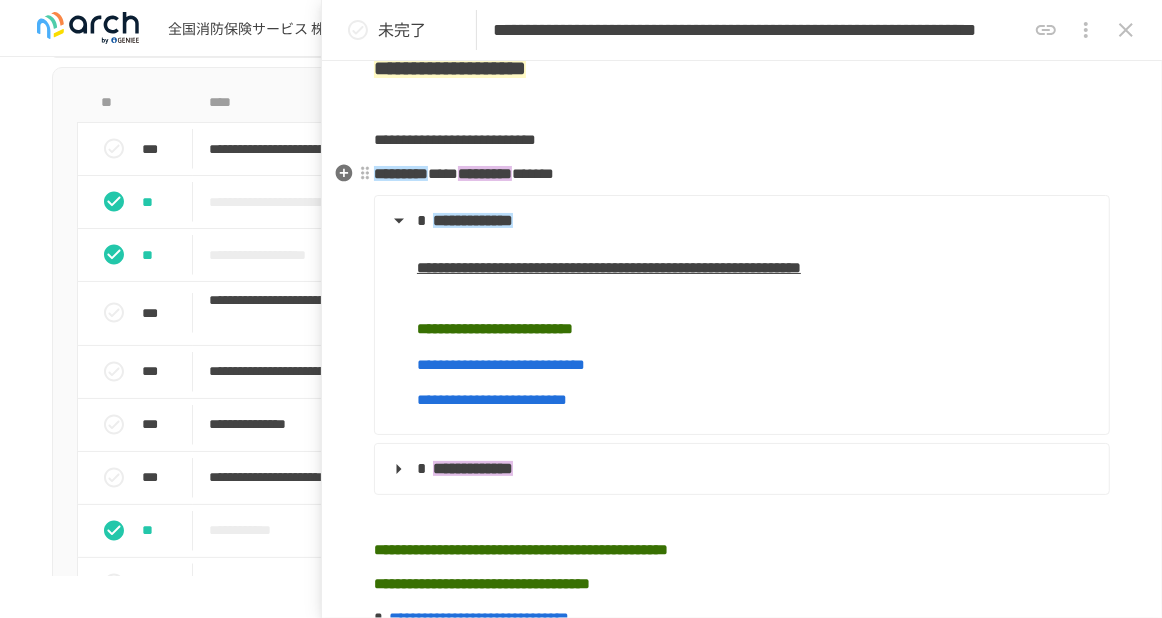 scroll, scrollTop: 200, scrollLeft: 0, axis: vertical 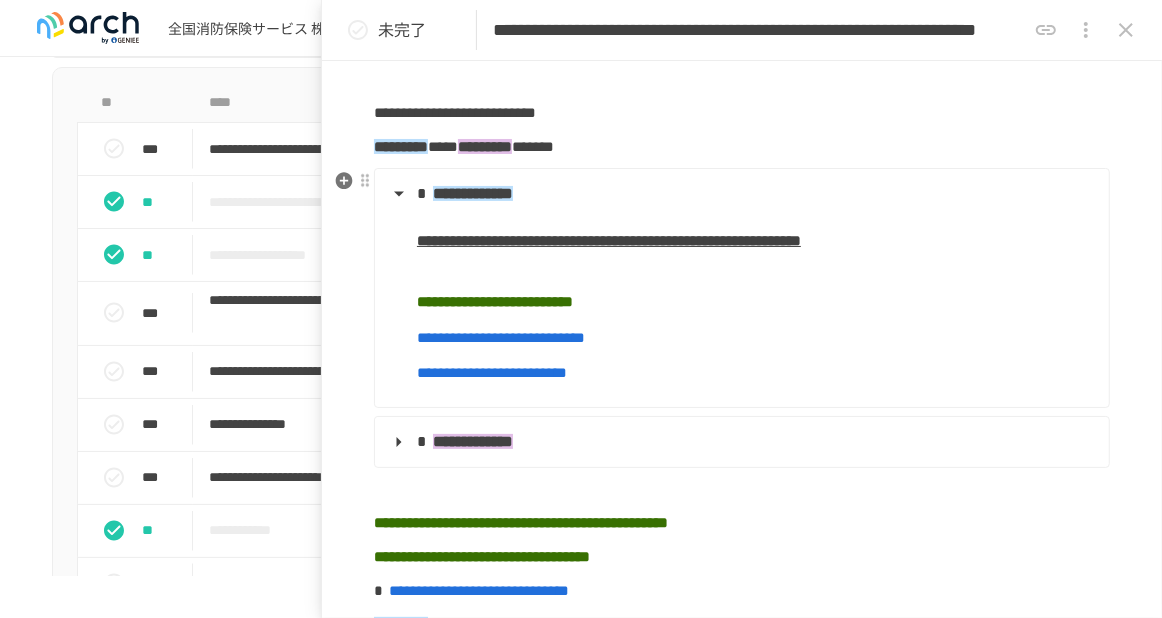 click on "**********" at bounding box center [492, 372] 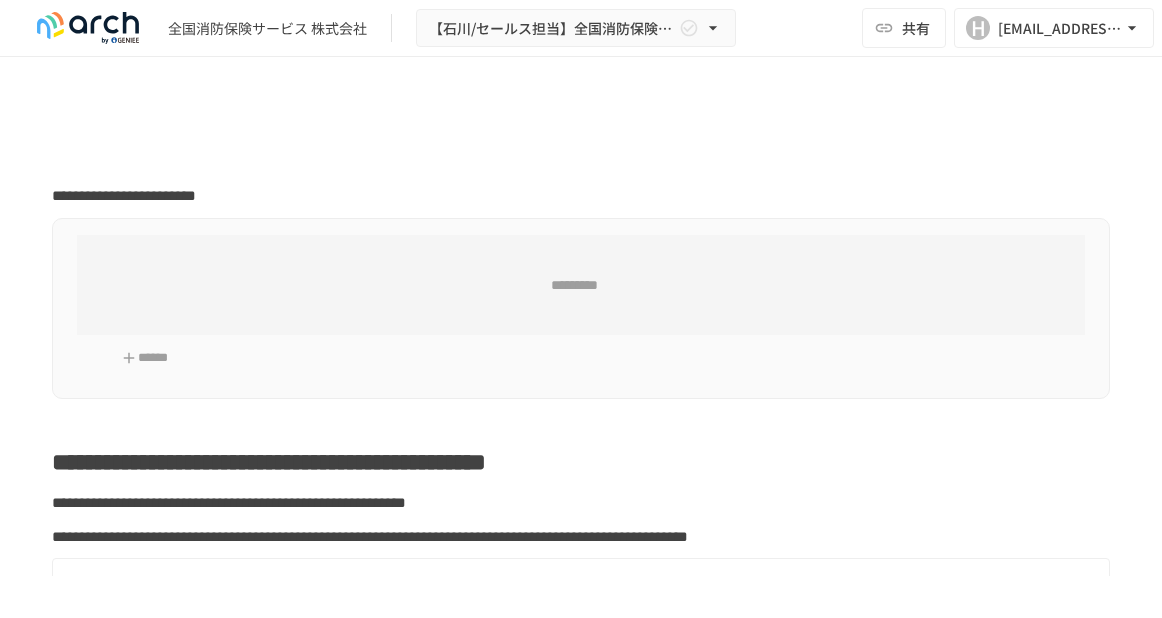 scroll, scrollTop: 0, scrollLeft: 0, axis: both 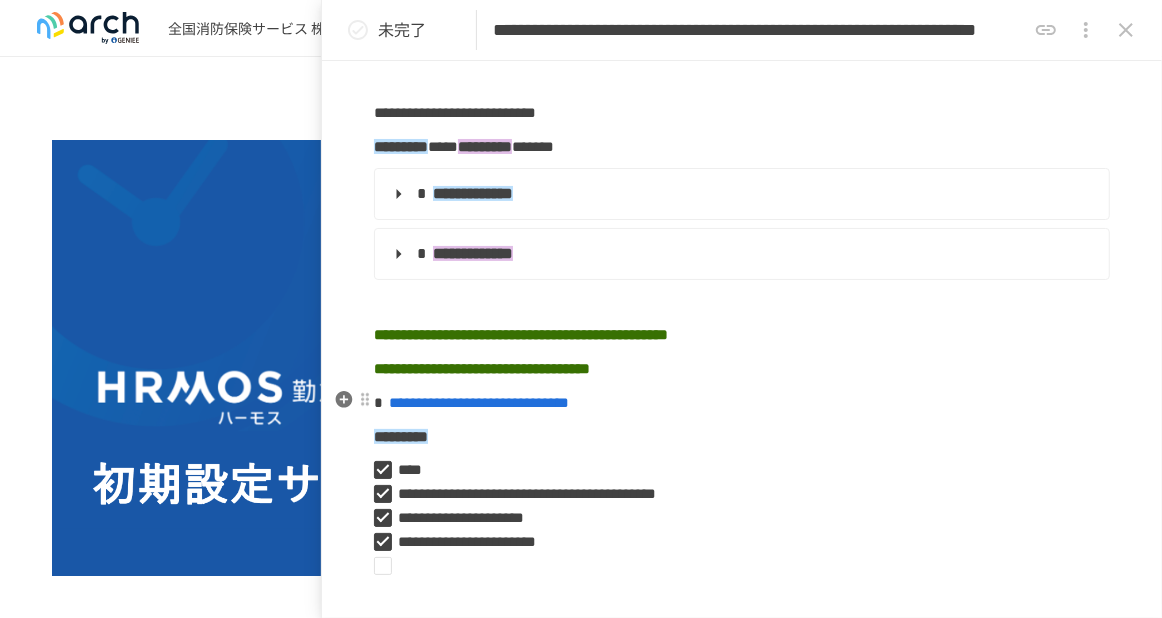 click on "**********" at bounding box center [479, 402] 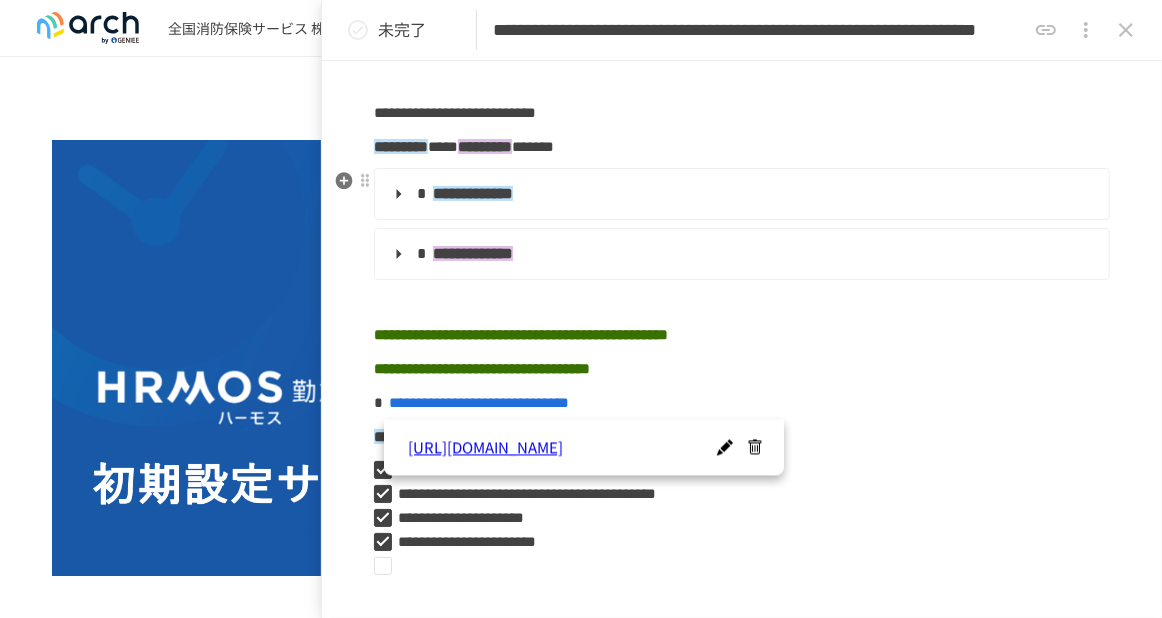 click on "**********" at bounding box center (740, 194) 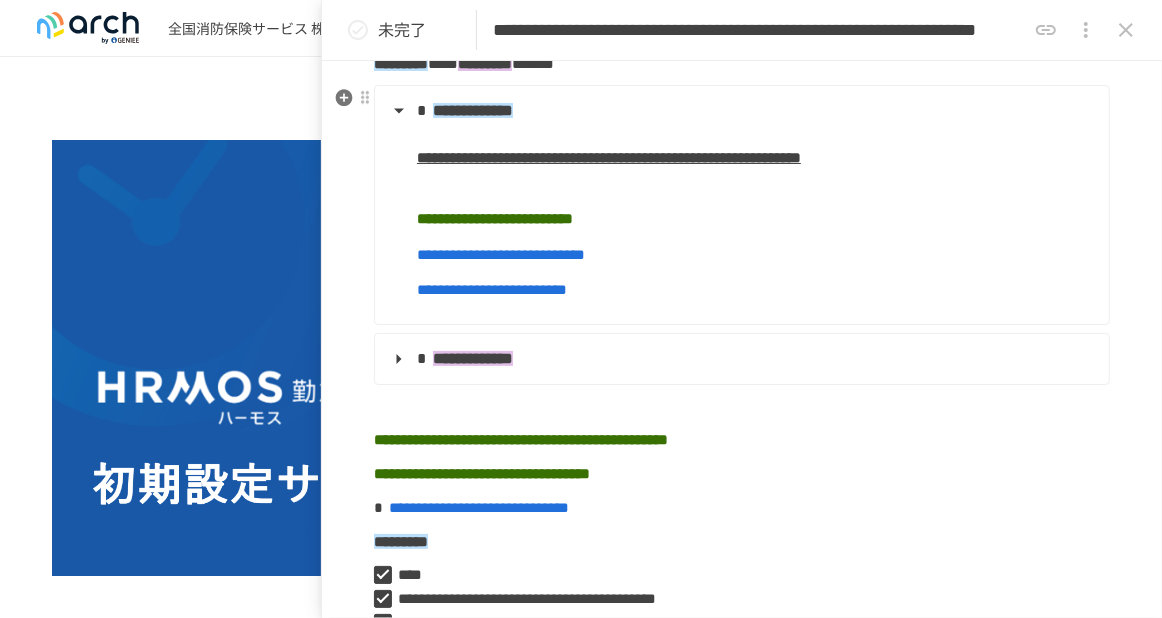 scroll, scrollTop: 300, scrollLeft: 0, axis: vertical 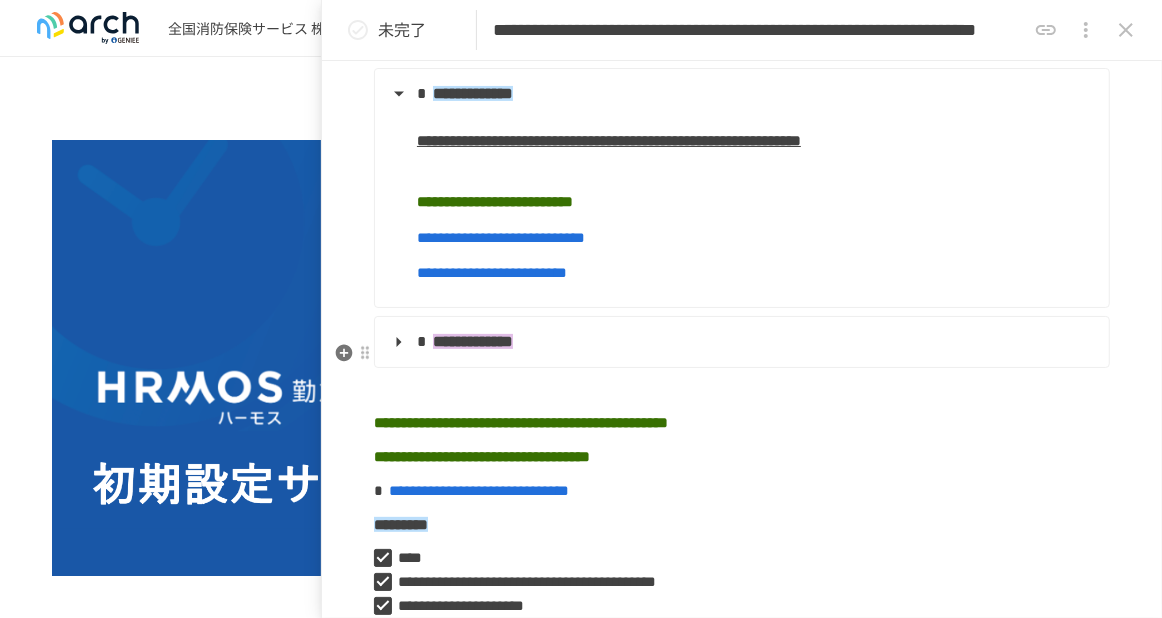 click on "**********" at bounding box center [473, 341] 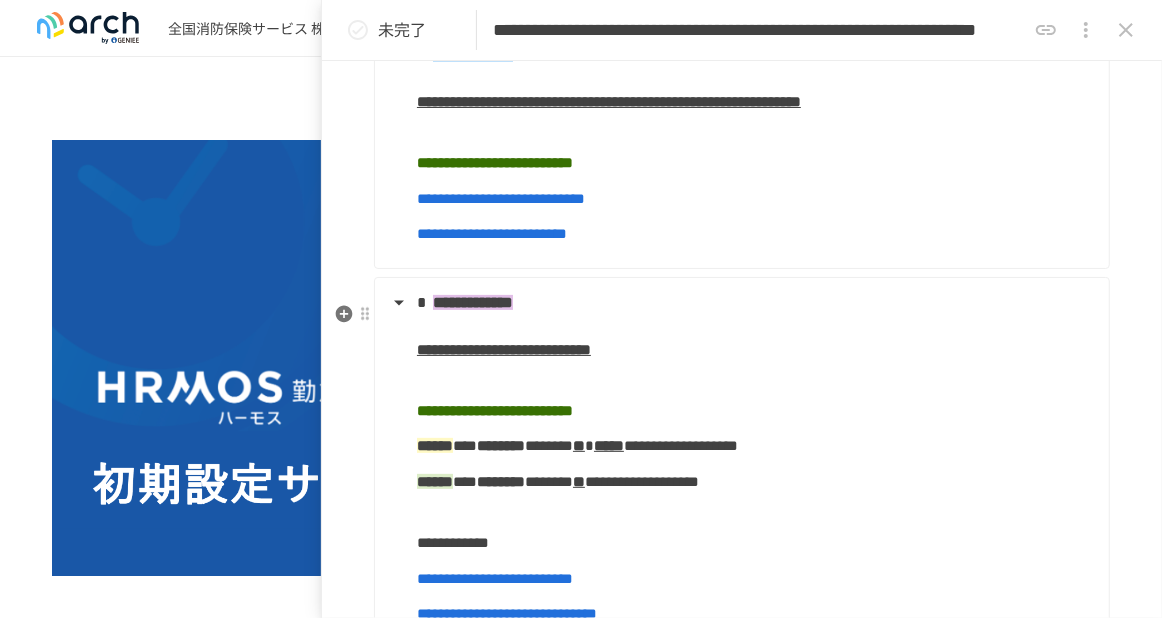 scroll, scrollTop: 300, scrollLeft: 0, axis: vertical 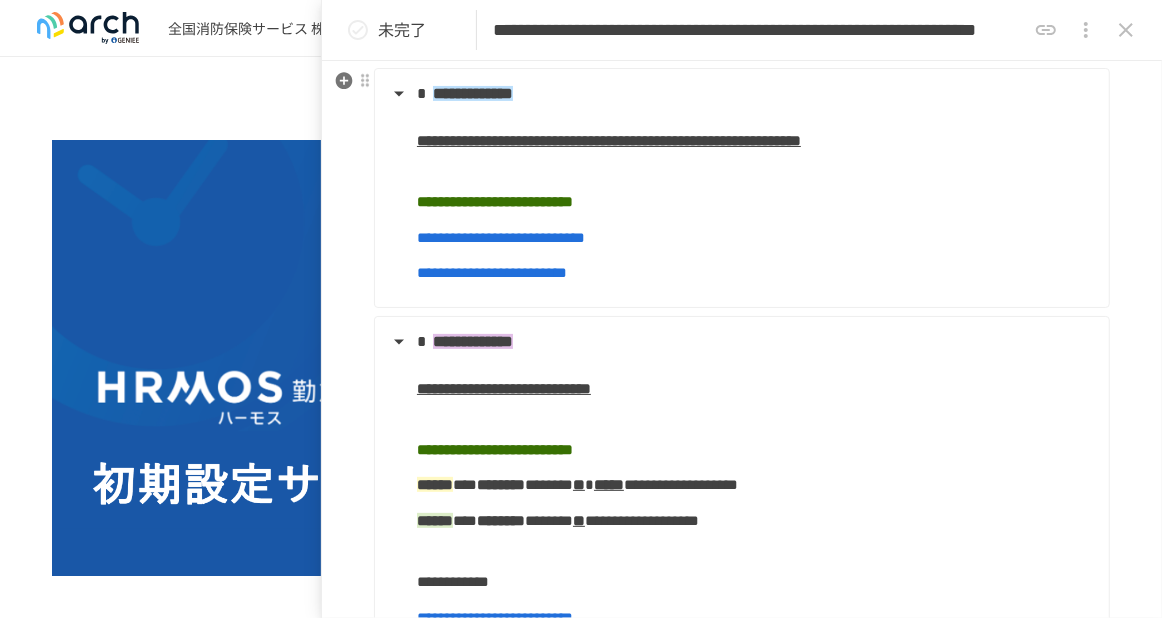 click on "**********" at bounding box center (473, 93) 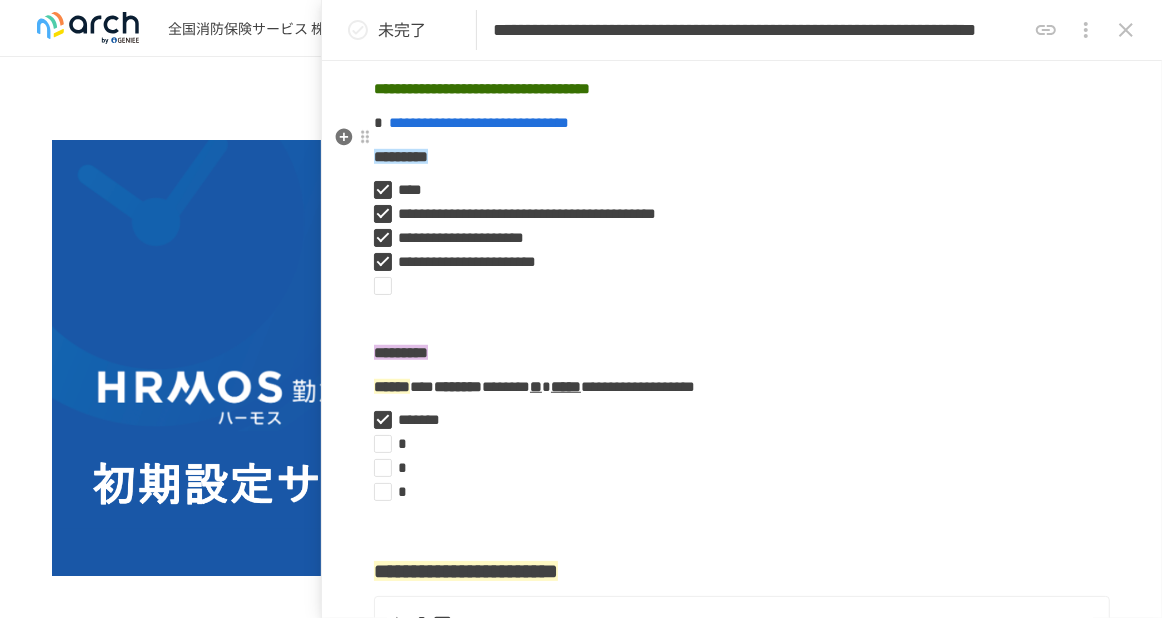 scroll, scrollTop: 900, scrollLeft: 0, axis: vertical 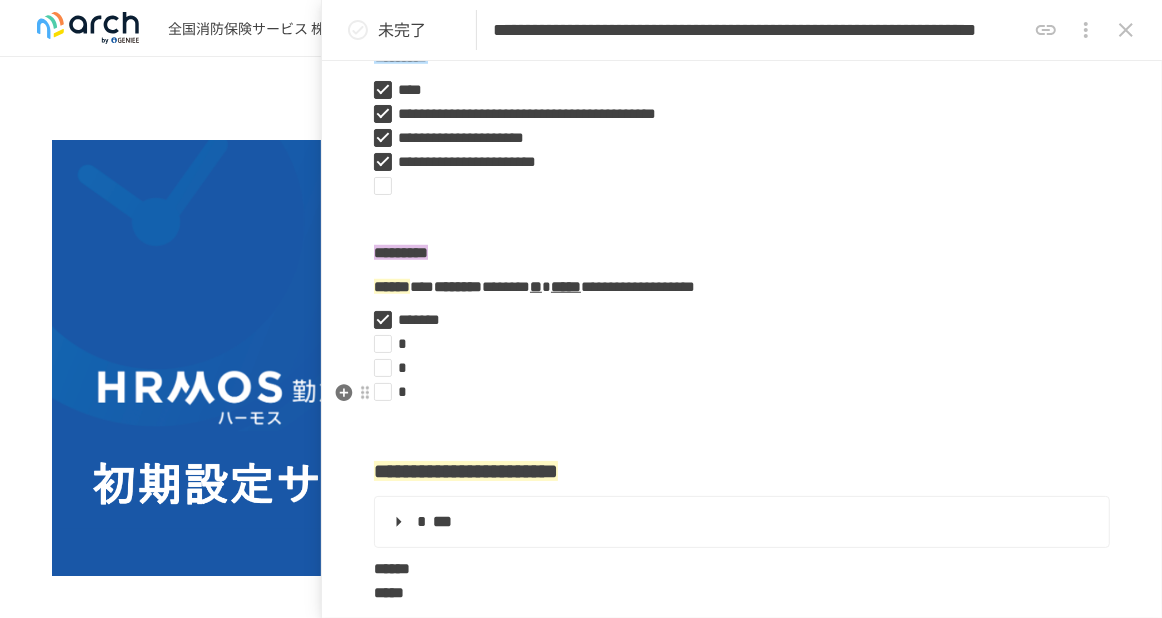 click at bounding box center [734, 344] 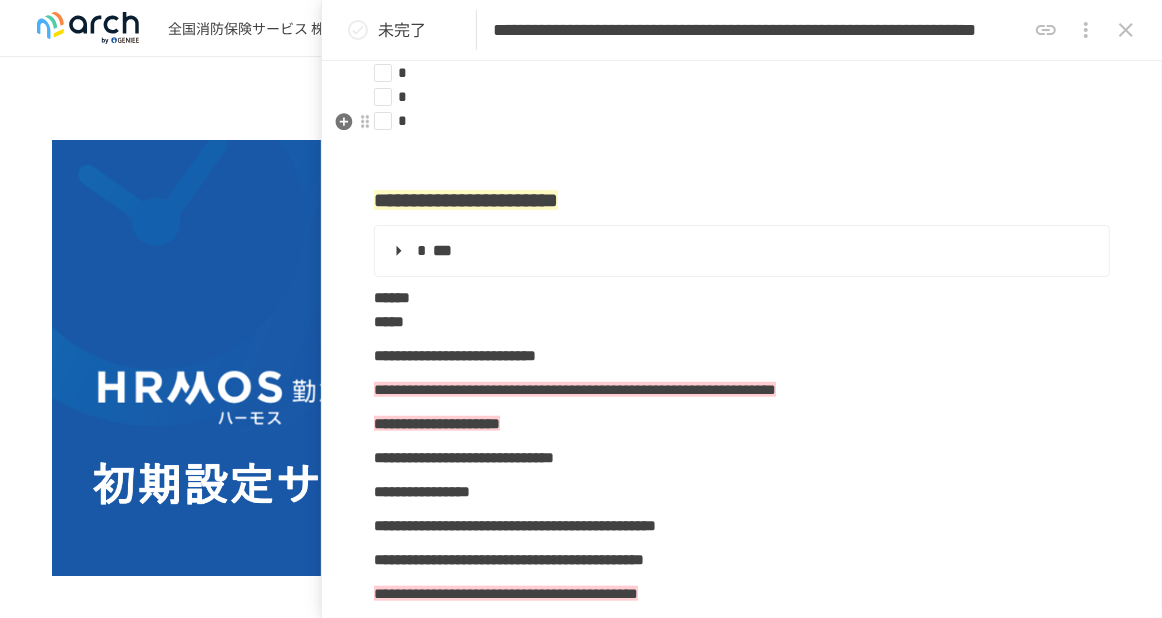 scroll, scrollTop: 1200, scrollLeft: 0, axis: vertical 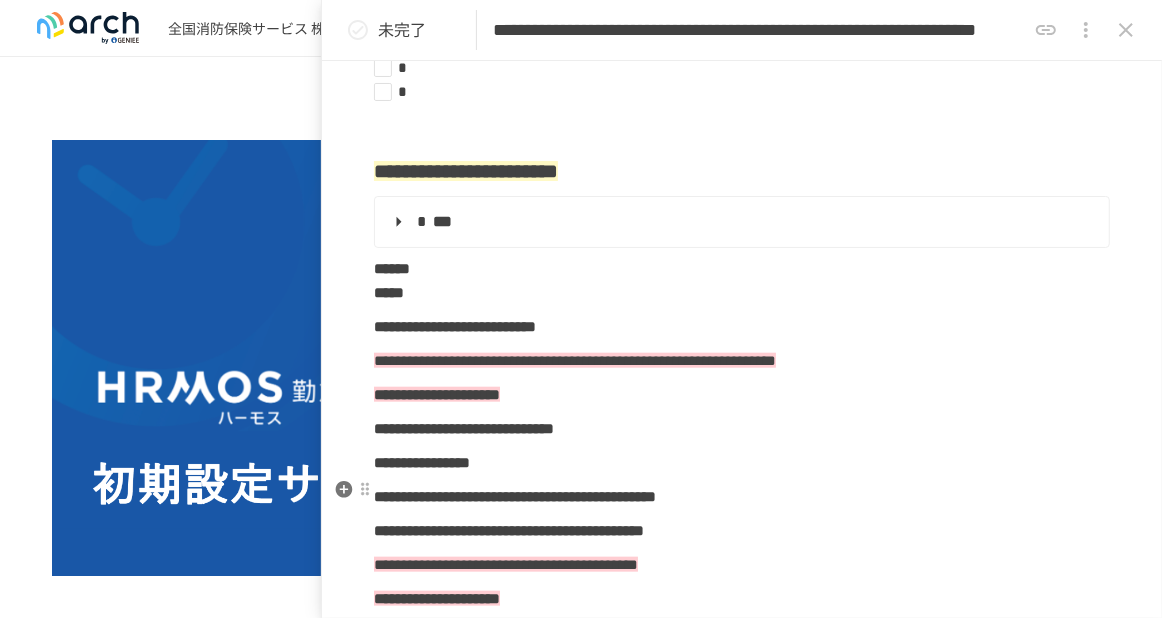 click on "**********" at bounding box center (437, 394) 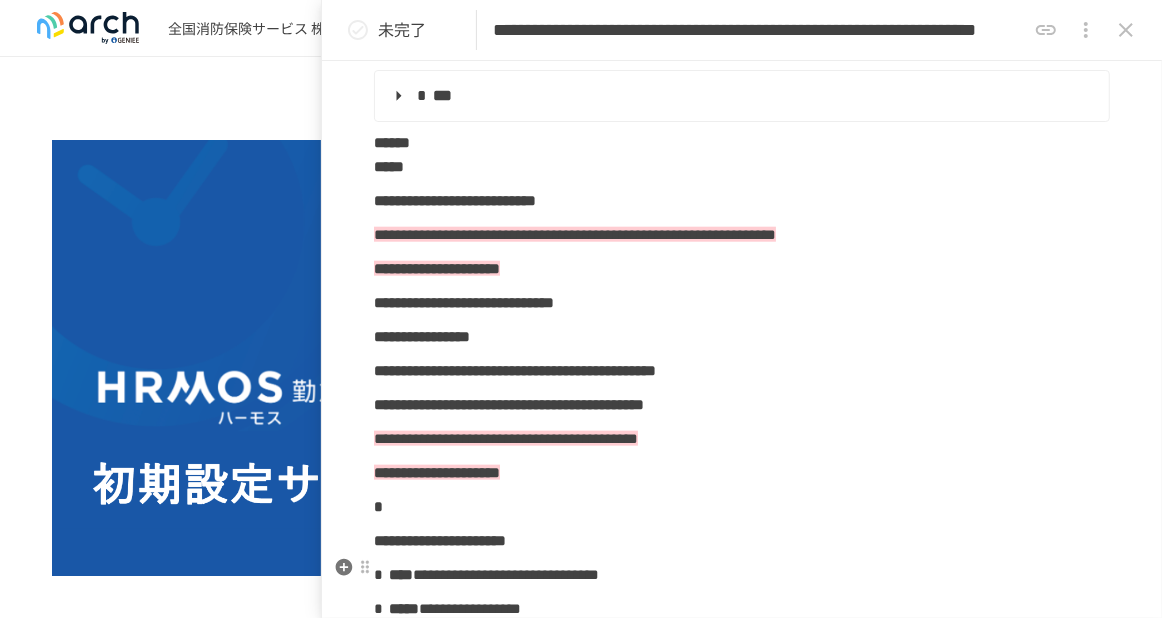 scroll, scrollTop: 1300, scrollLeft: 0, axis: vertical 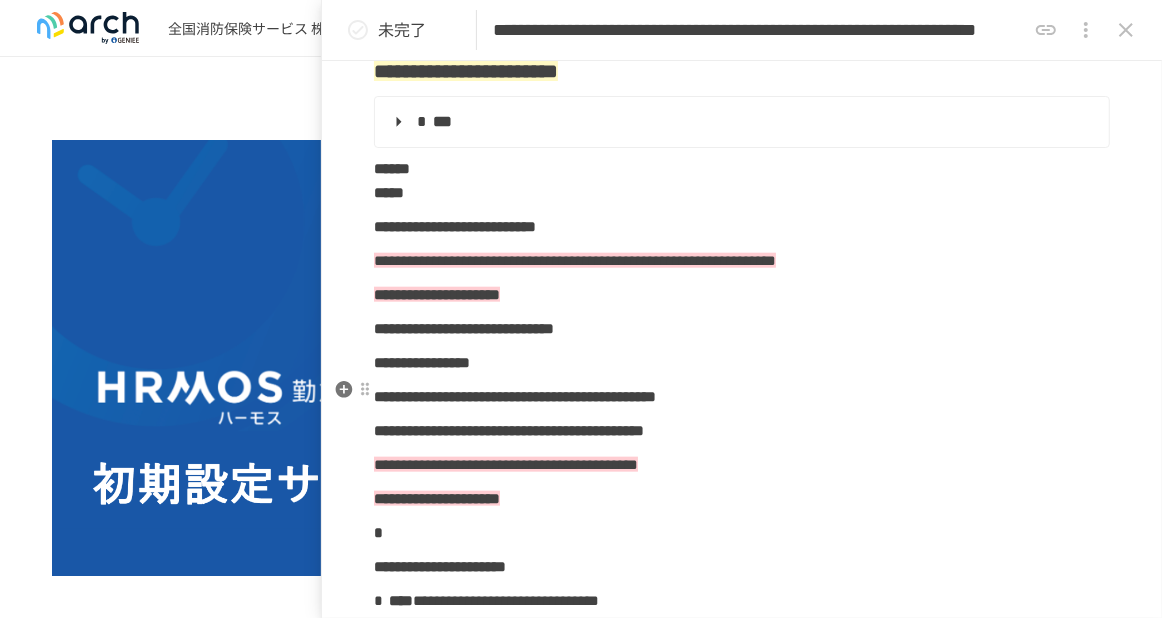 click on "**********" at bounding box center (437, 294) 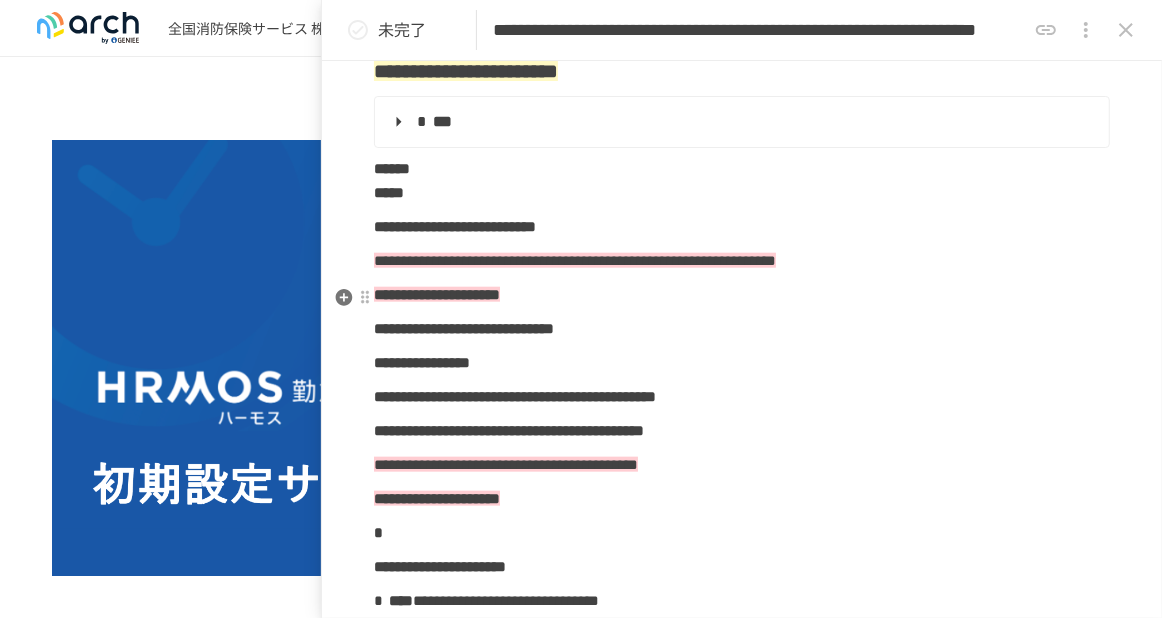type 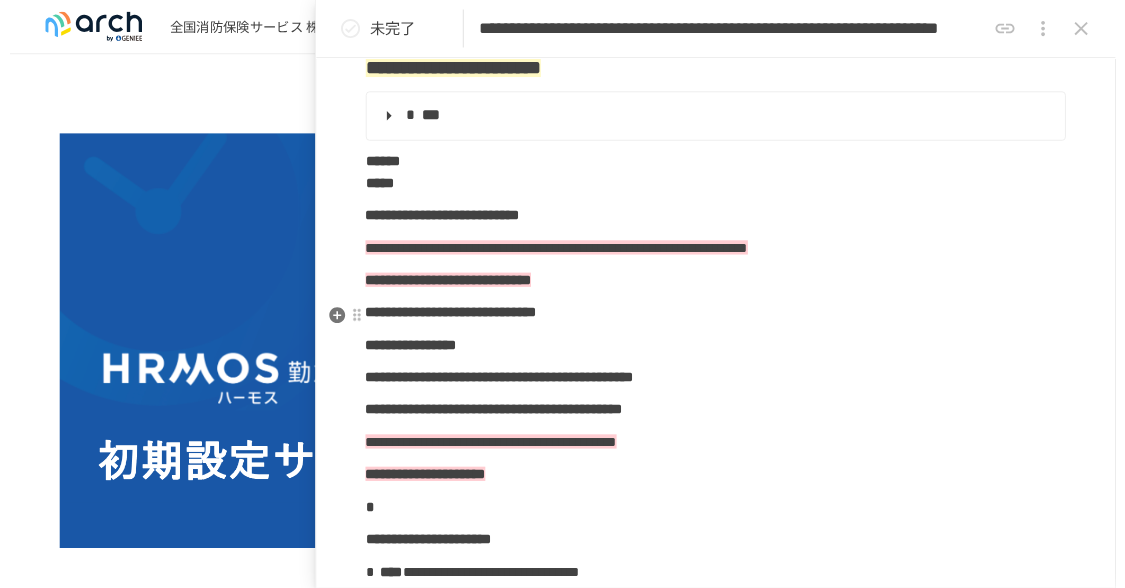 scroll, scrollTop: 1400, scrollLeft: 0, axis: vertical 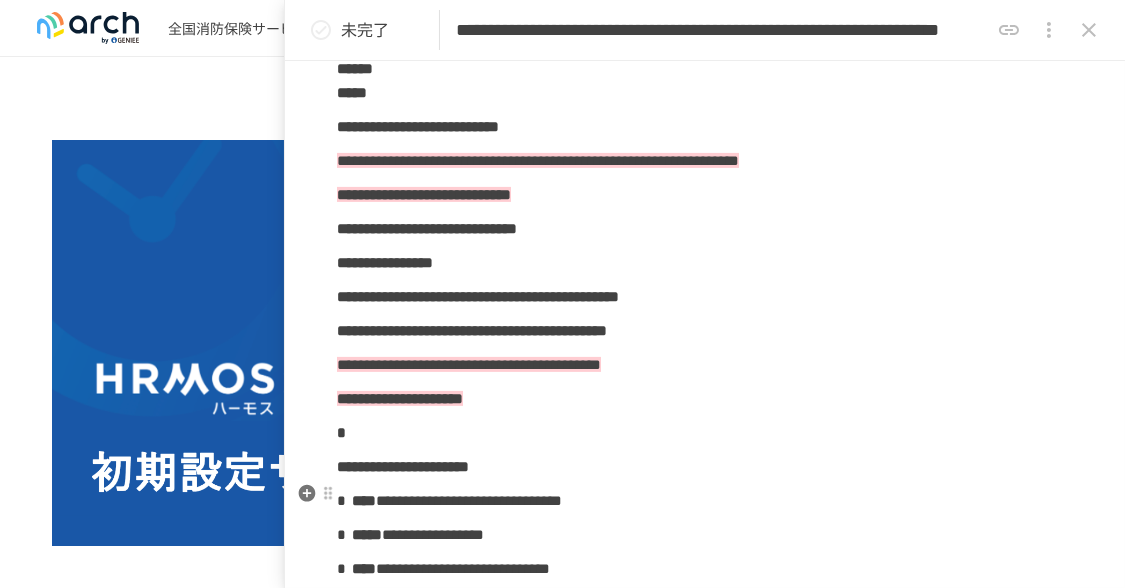 click on "**********" at bounding box center [400, 398] 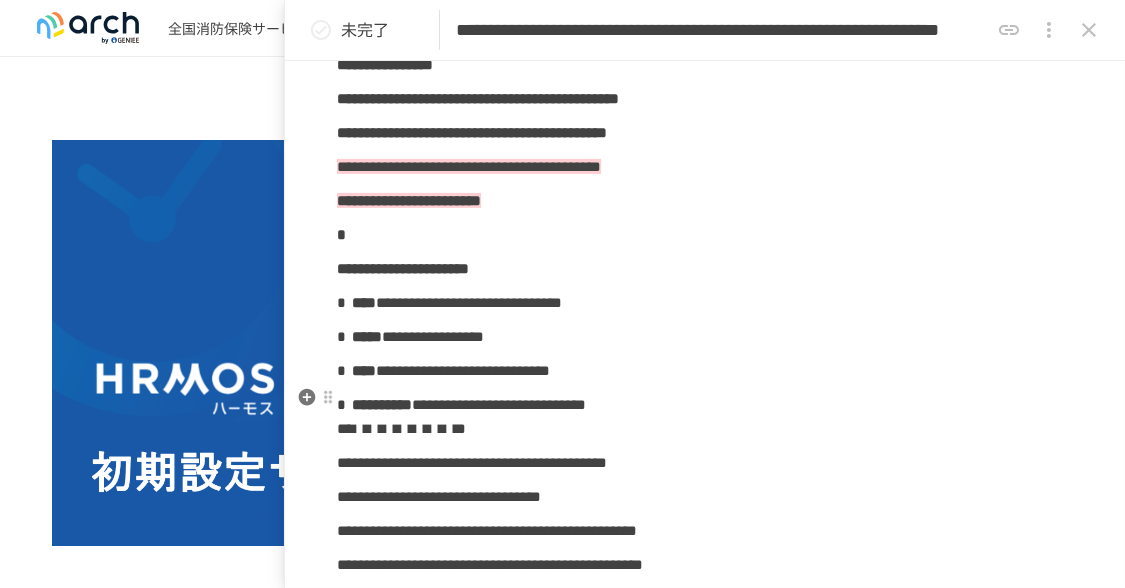 scroll, scrollTop: 1600, scrollLeft: 0, axis: vertical 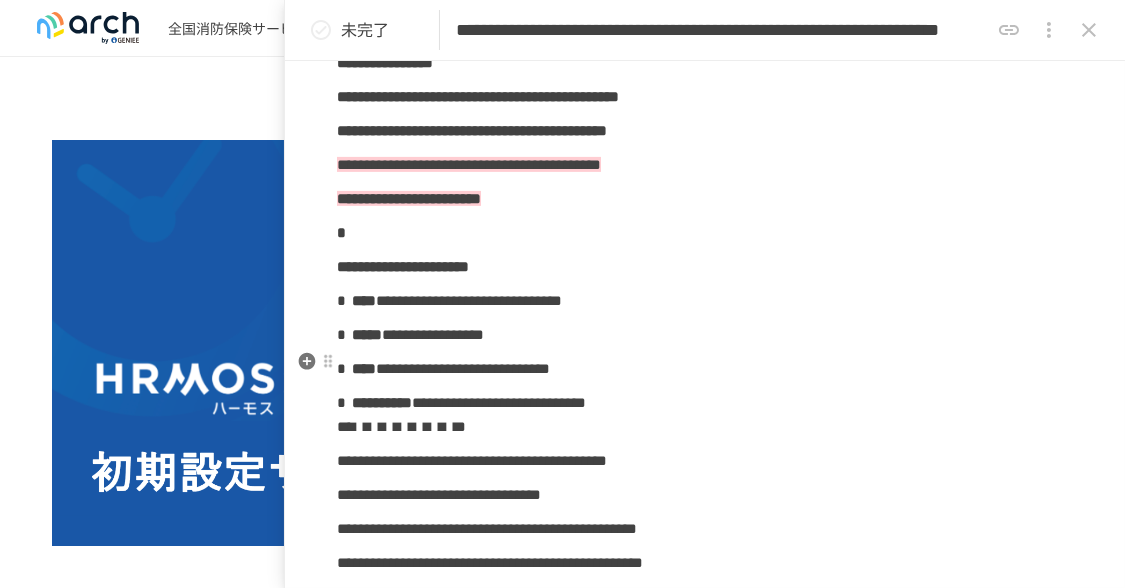 click on "**********" at bounding box center (705, 267) 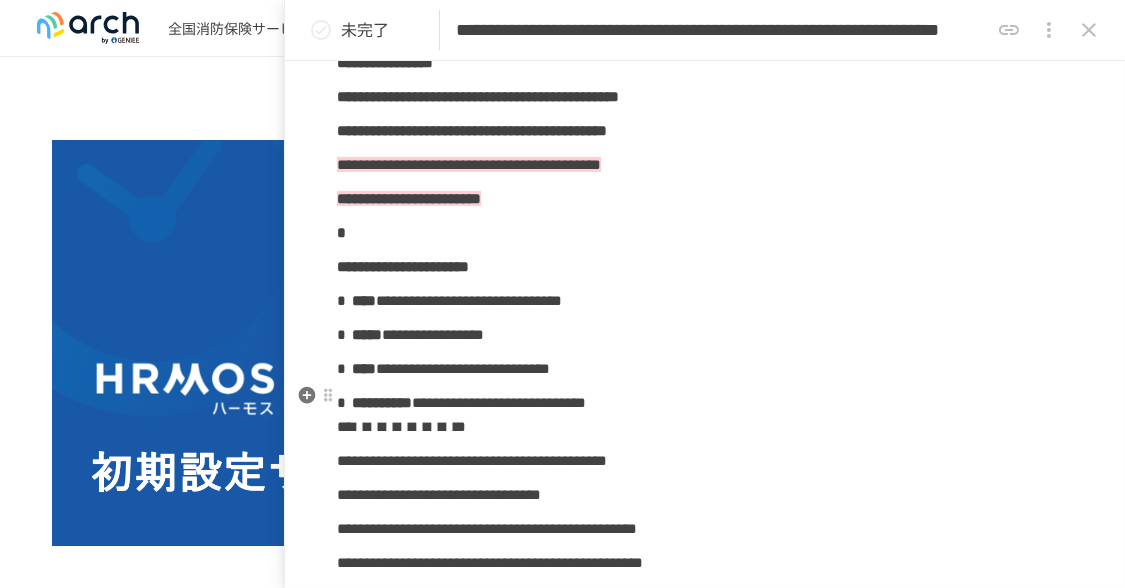 click on "**********" at bounding box center [469, 300] 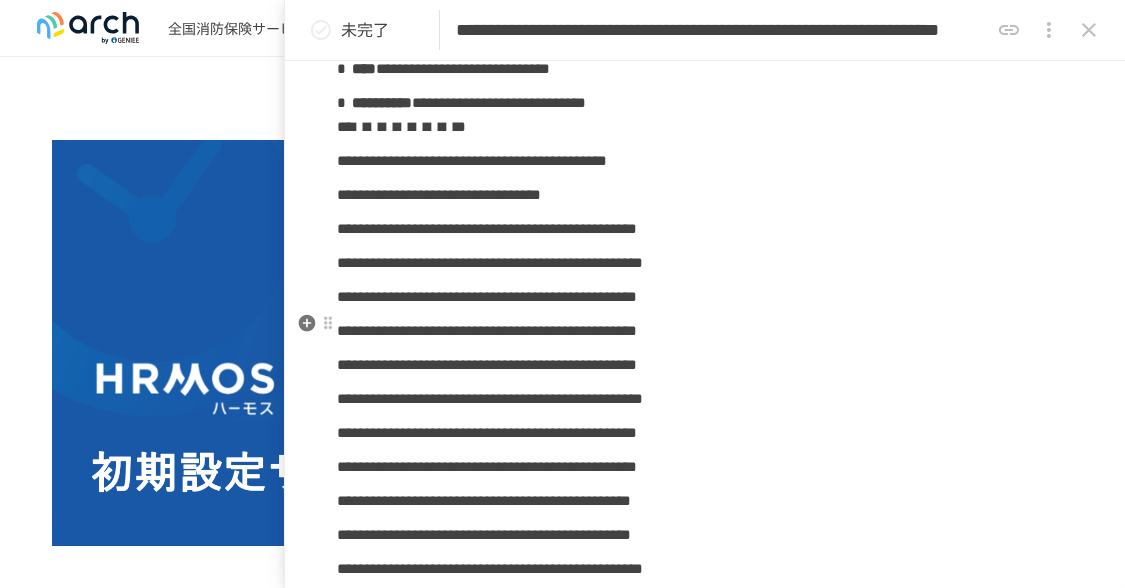 scroll, scrollTop: 1800, scrollLeft: 0, axis: vertical 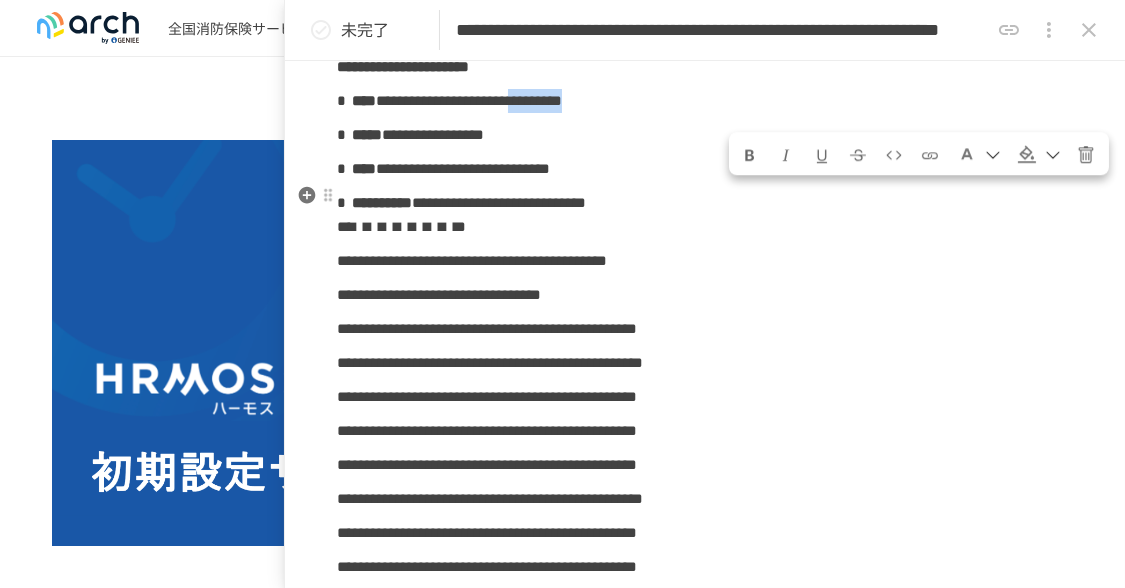 drag, startPoint x: 732, startPoint y: 196, endPoint x: 872, endPoint y: 204, distance: 140.22838 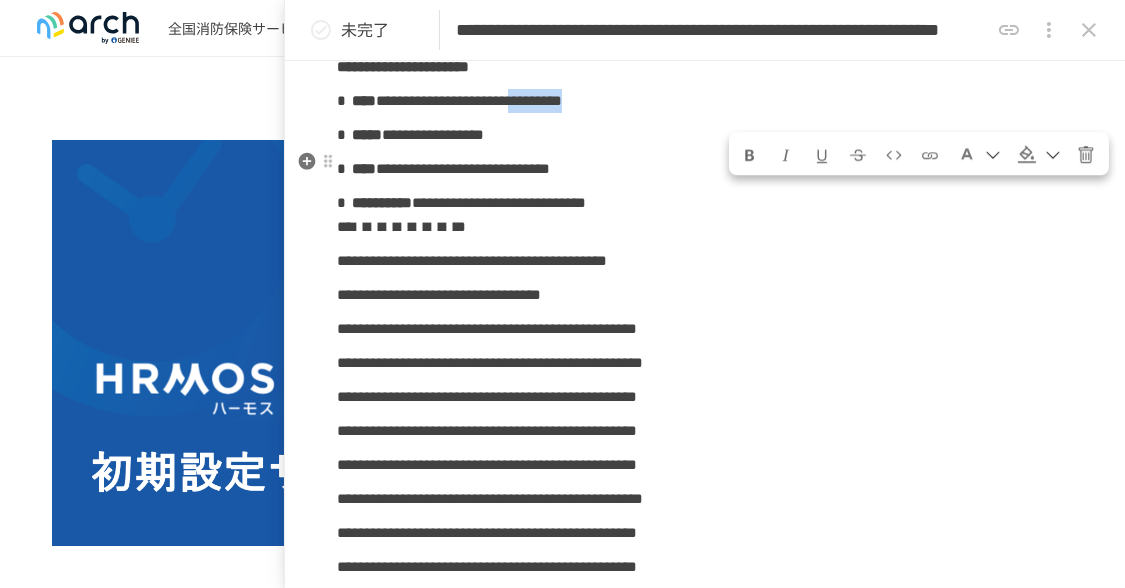 click at bounding box center (1053, 156) 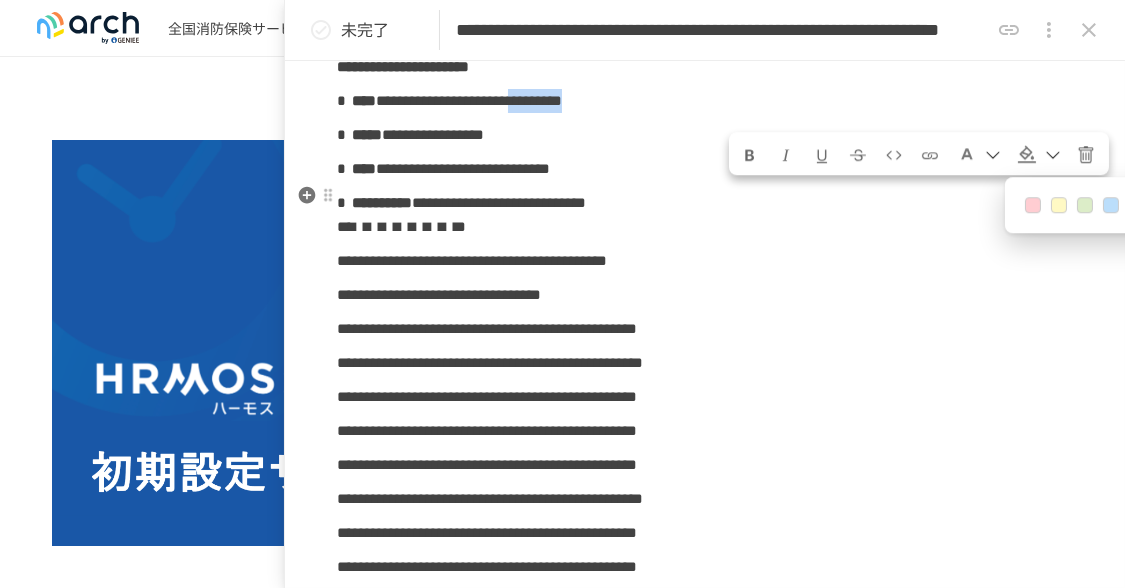 click at bounding box center (1033, 206) 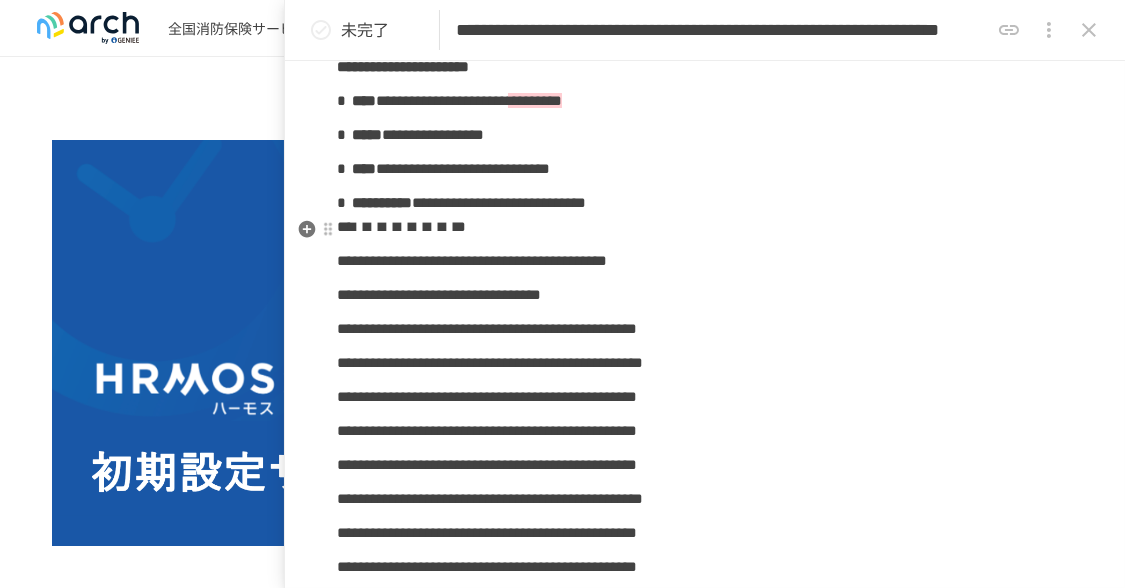 click on "**********" at bounding box center [705, 775] 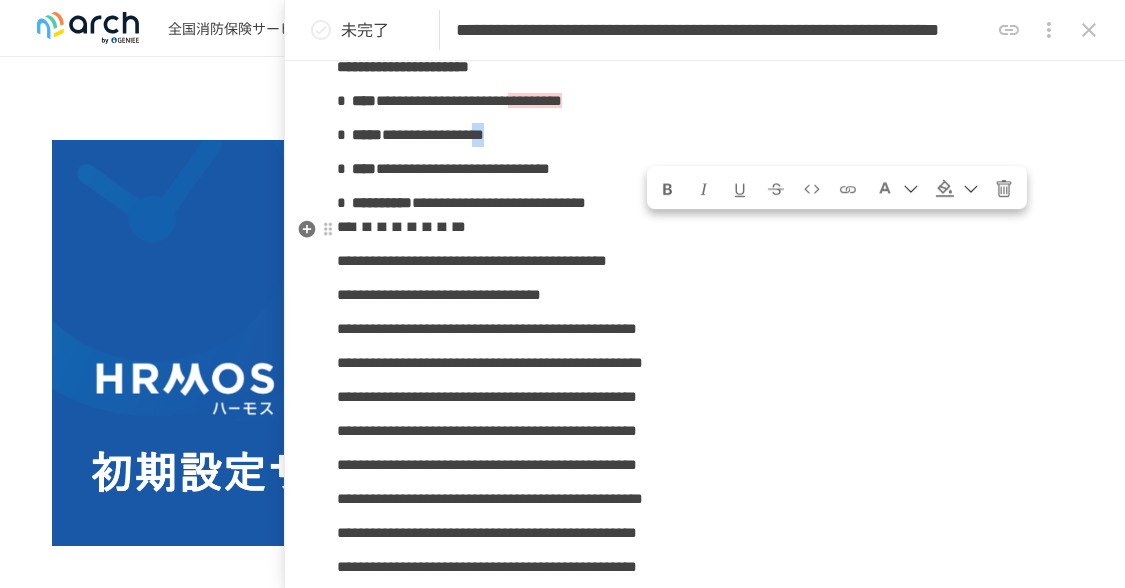 drag, startPoint x: 654, startPoint y: 231, endPoint x: 676, endPoint y: 232, distance: 22.022715 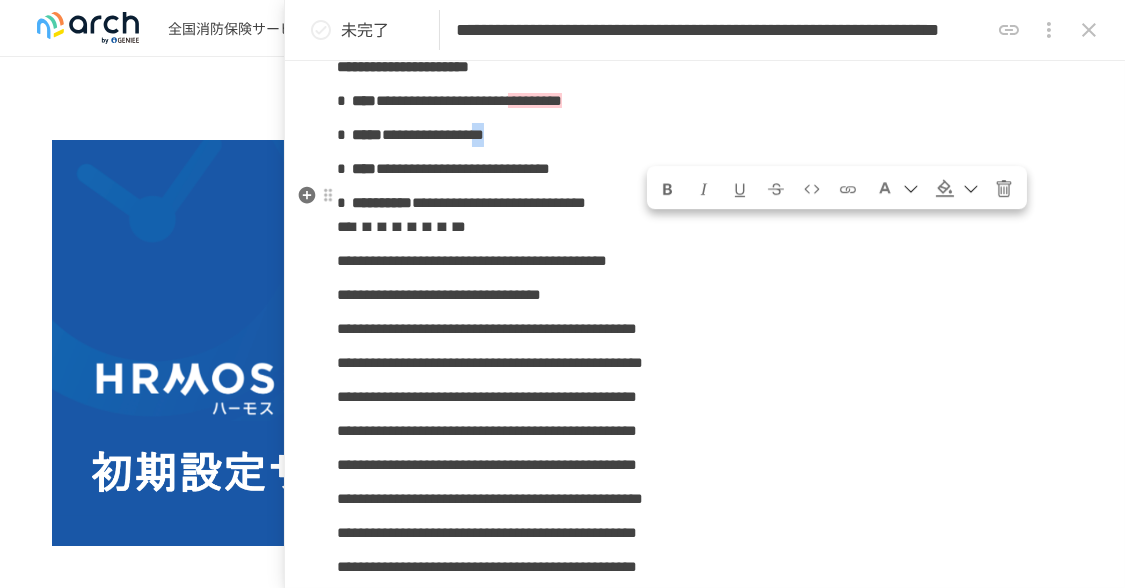 click at bounding box center (945, 189) 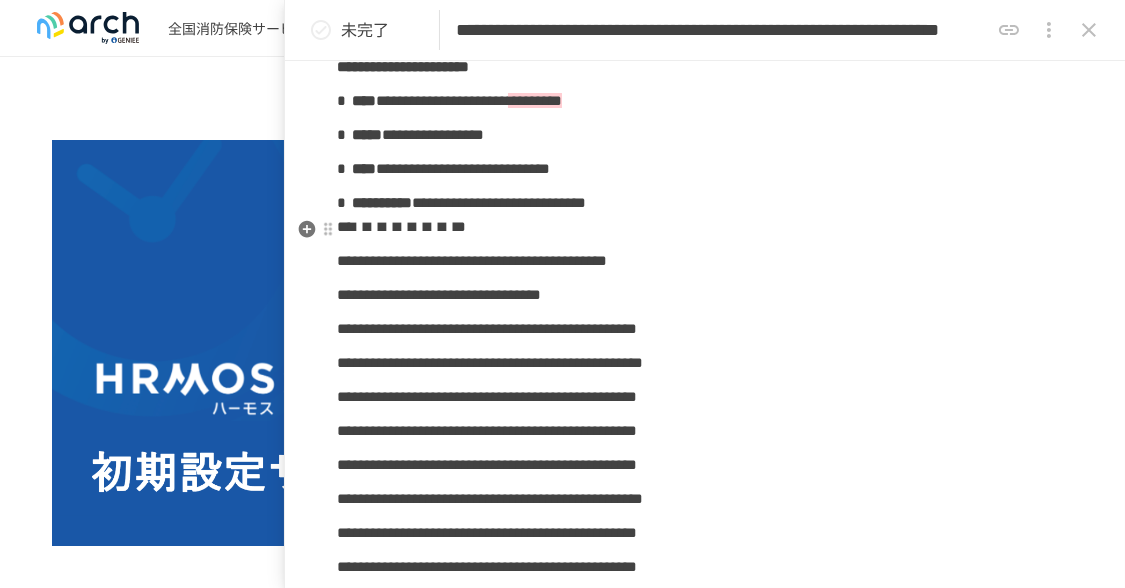 drag, startPoint x: 660, startPoint y: 231, endPoint x: 673, endPoint y: 232, distance: 13.038404 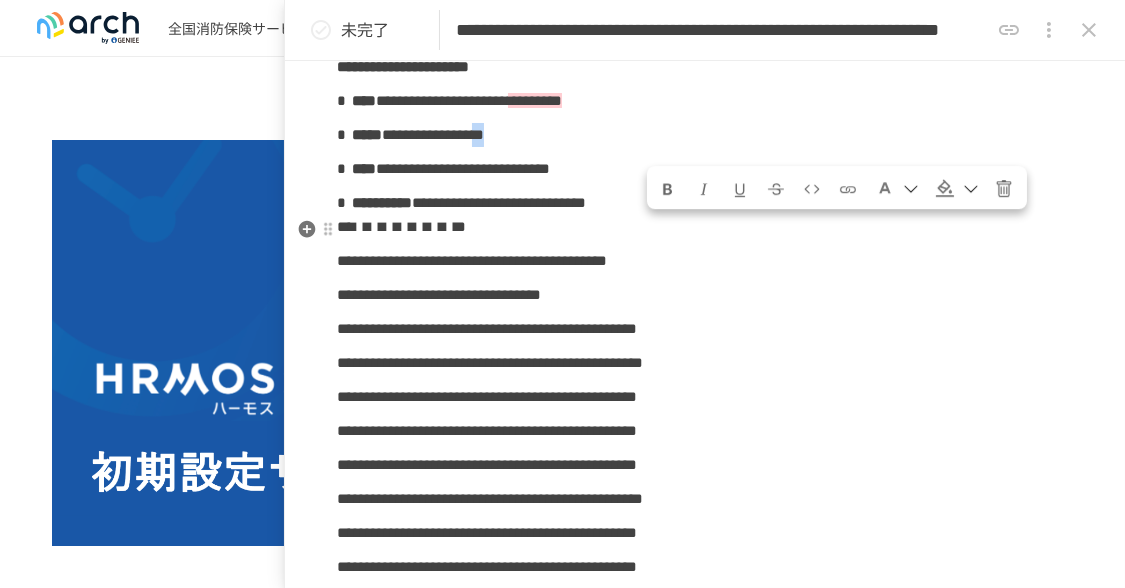 drag, startPoint x: 657, startPoint y: 228, endPoint x: 680, endPoint y: 233, distance: 23.537205 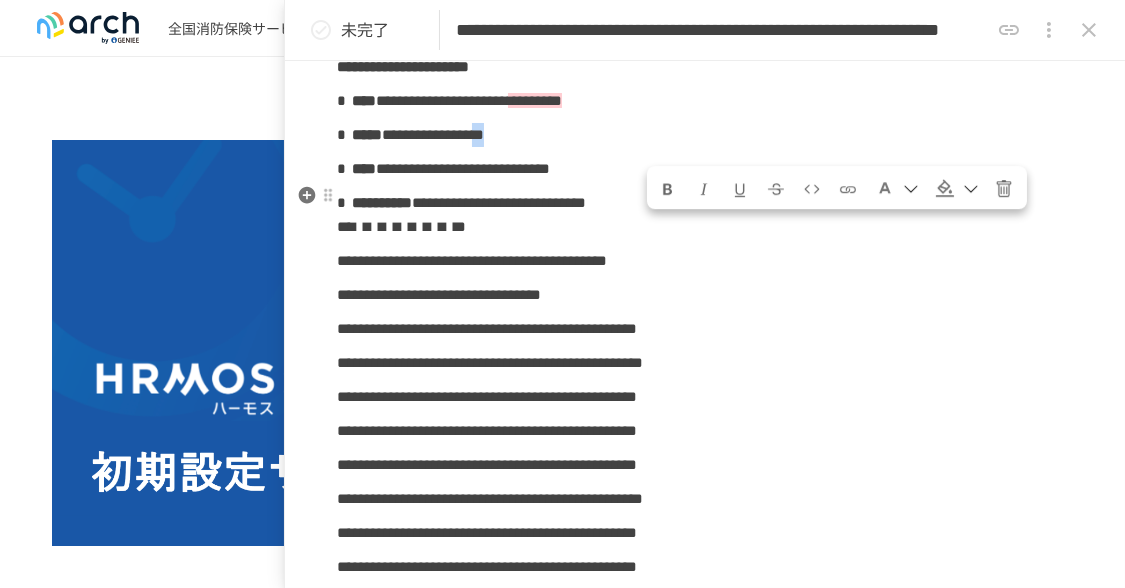 click at bounding box center (945, 189) 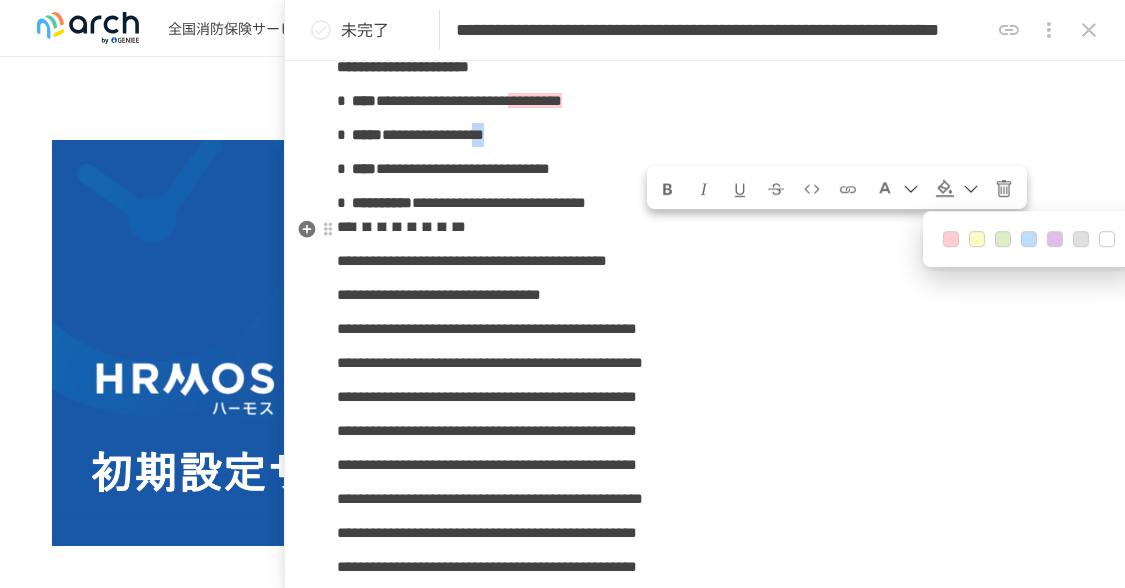 click at bounding box center (951, 240) 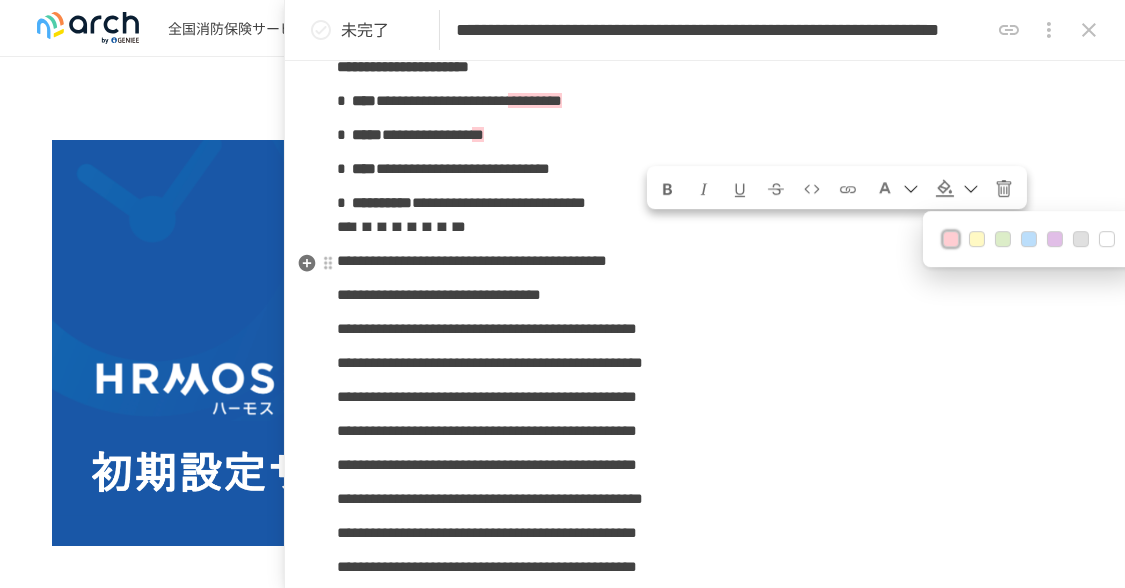 click on "**********" at bounding box center [705, 775] 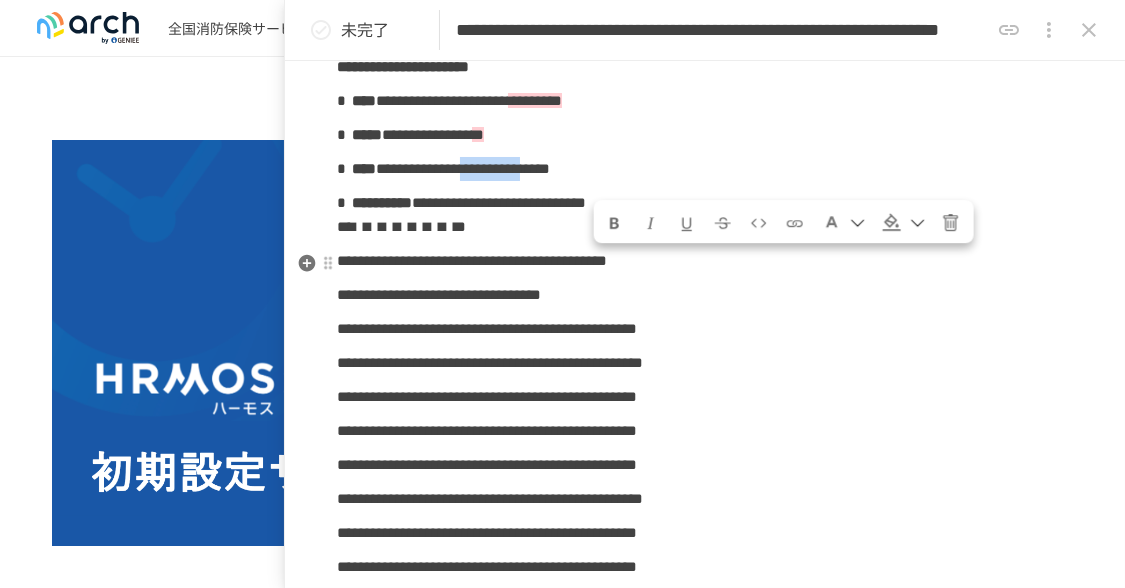 drag, startPoint x: 600, startPoint y: 262, endPoint x: 746, endPoint y: 260, distance: 146.0137 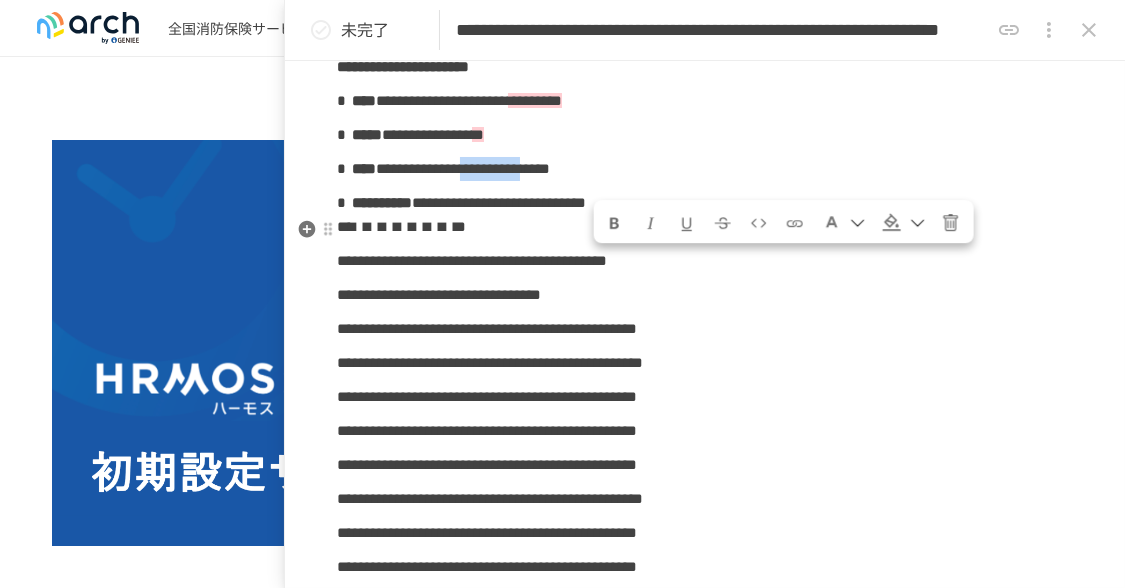 click at bounding box center [892, 223] 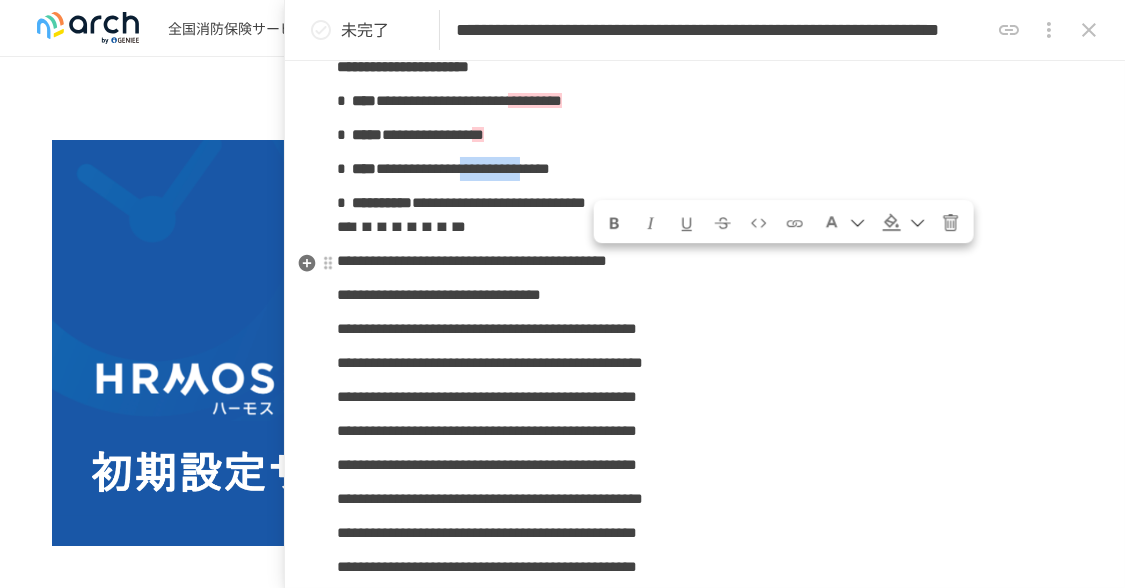 drag, startPoint x: 601, startPoint y: 262, endPoint x: 738, endPoint y: 258, distance: 137.05838 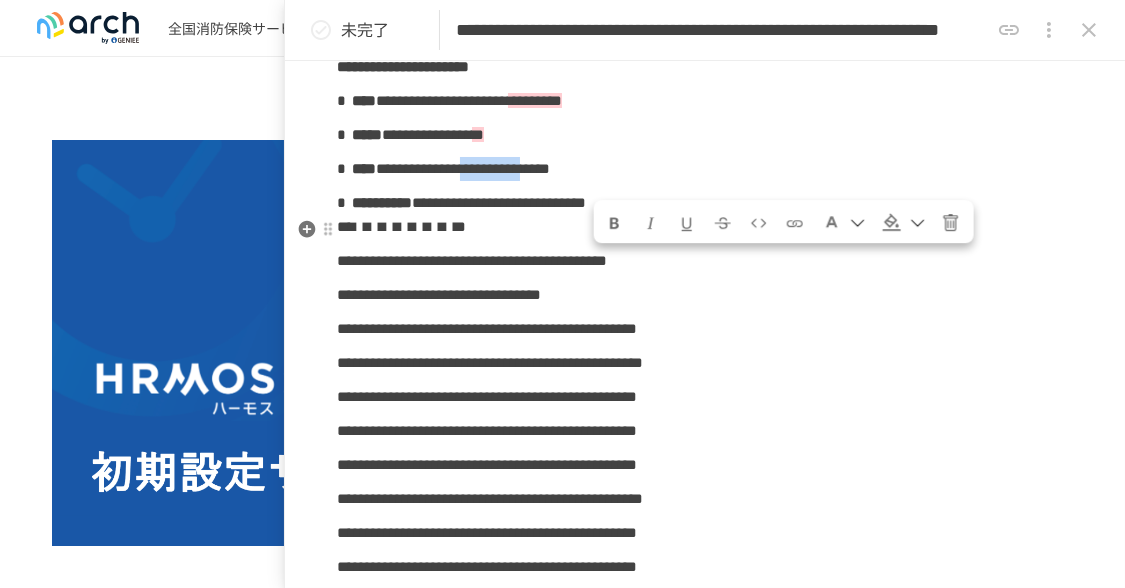 click at bounding box center (892, 223) 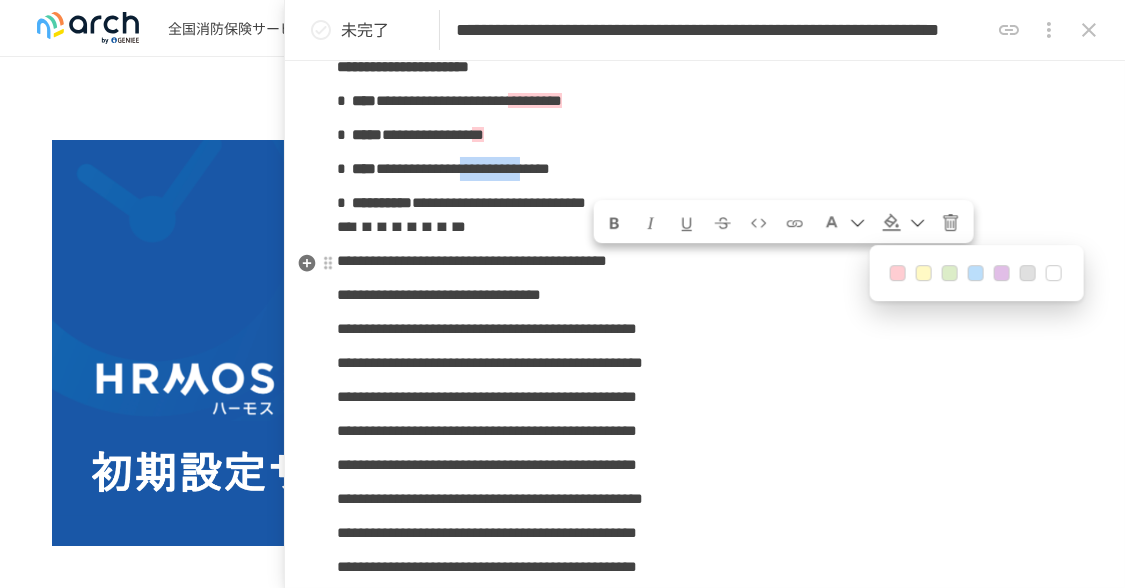 click at bounding box center [897, 274] 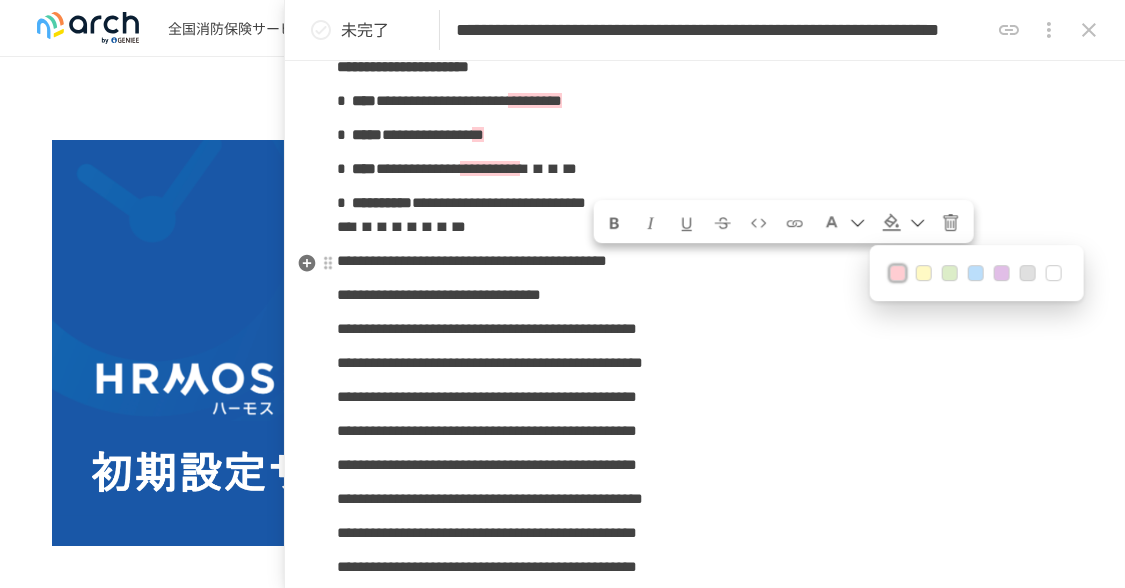 click at bounding box center (897, 274) 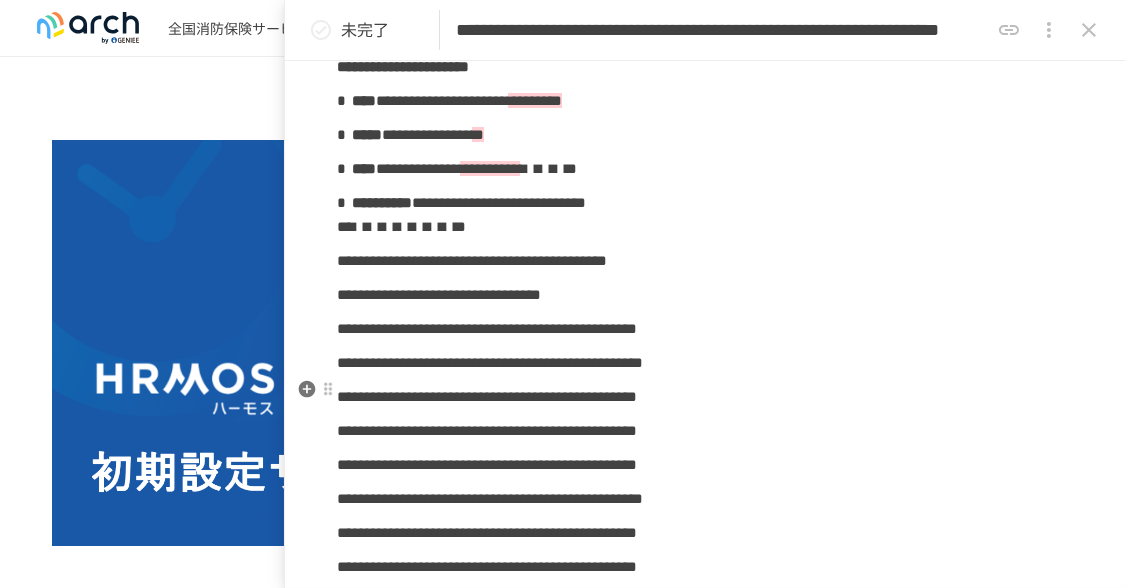 click on "**********" at bounding box center [705, 295] 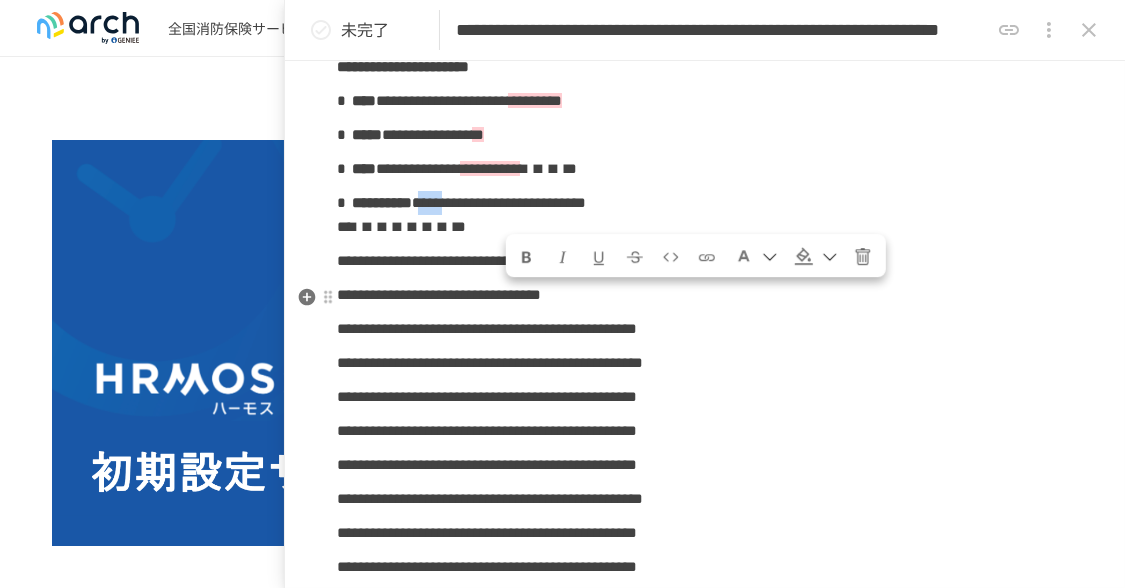 drag, startPoint x: 518, startPoint y: 299, endPoint x: 567, endPoint y: 300, distance: 49.010204 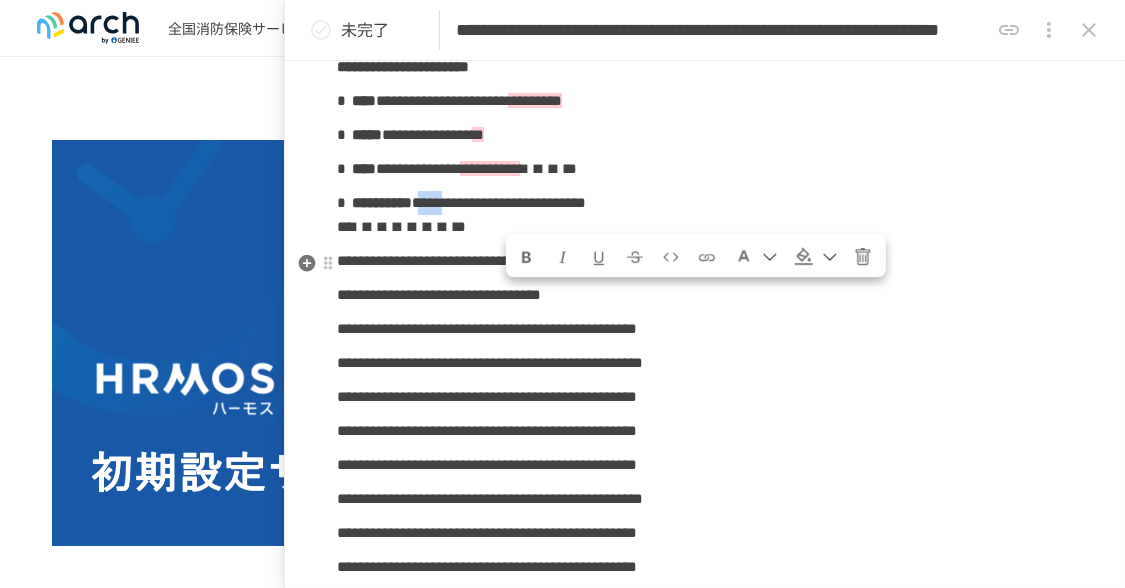 click at bounding box center (804, 257) 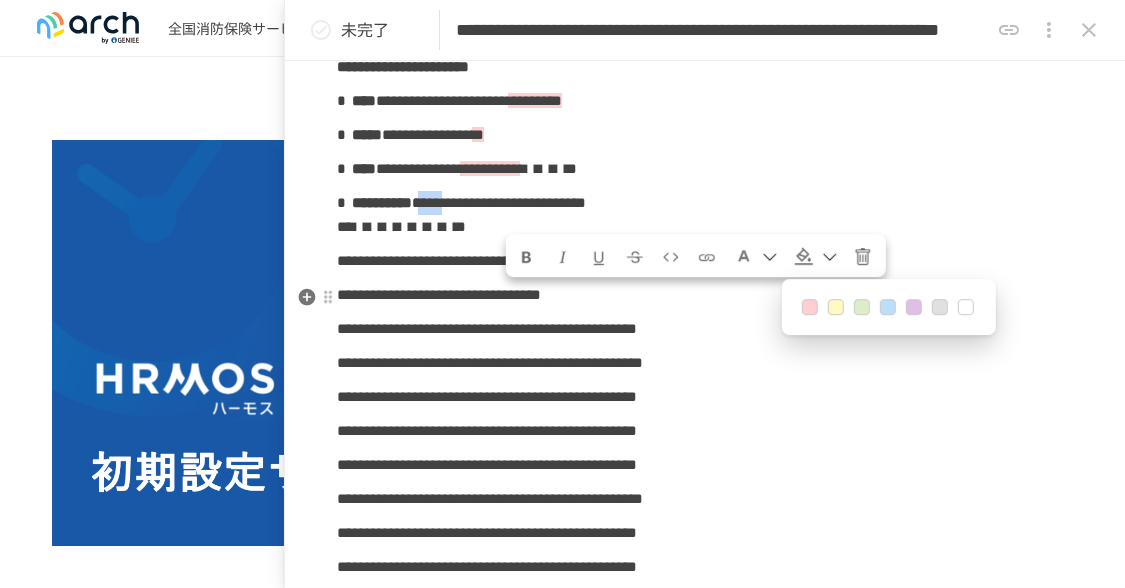 click at bounding box center [810, 308] 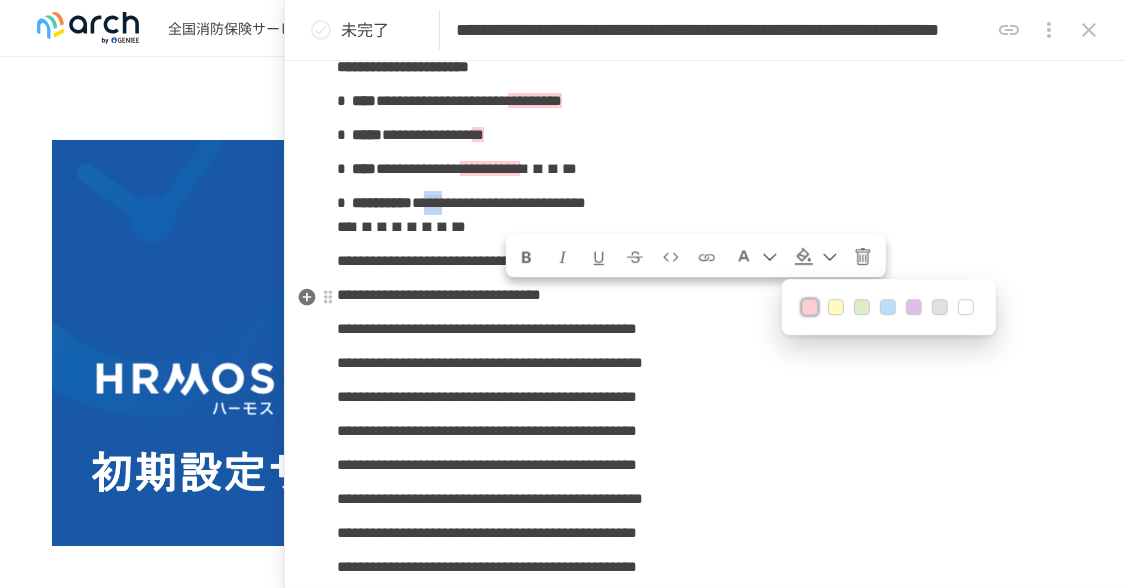 click at bounding box center (810, 308) 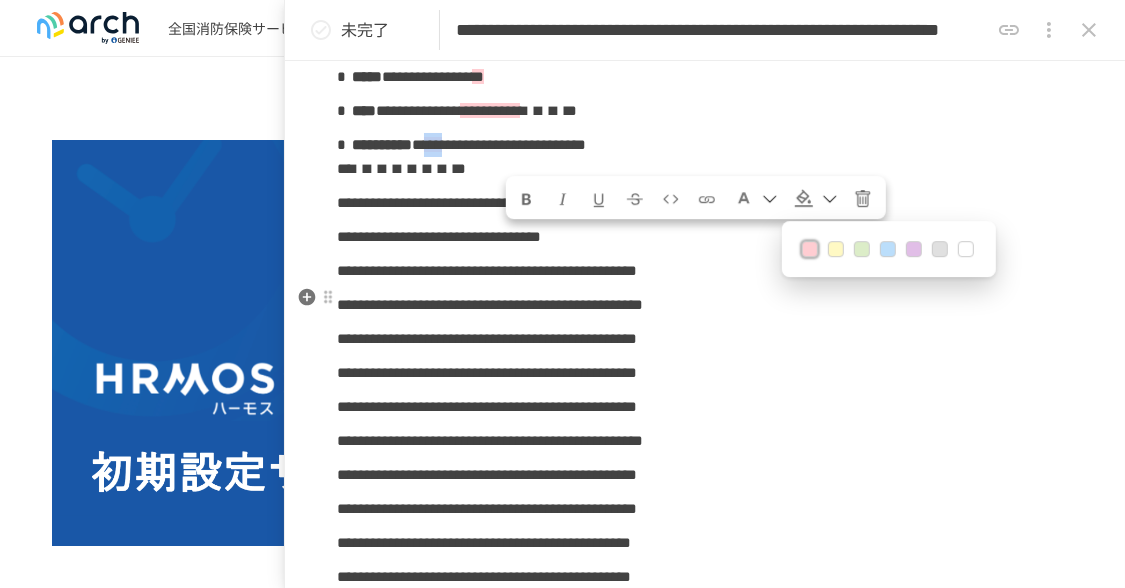 scroll, scrollTop: 1900, scrollLeft: 0, axis: vertical 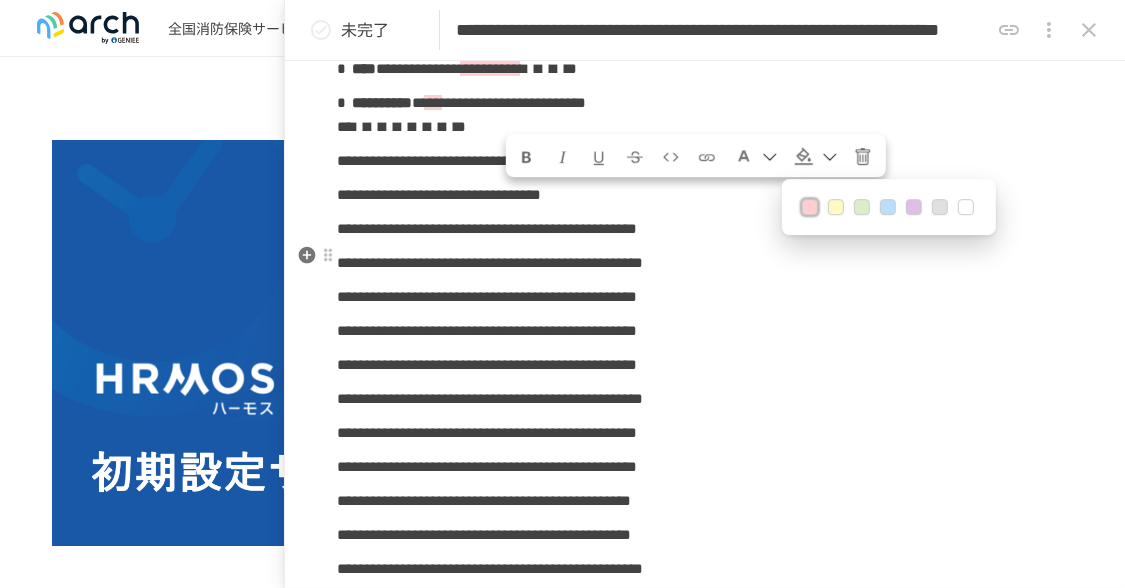 click on "**********" at bounding box center [705, 161] 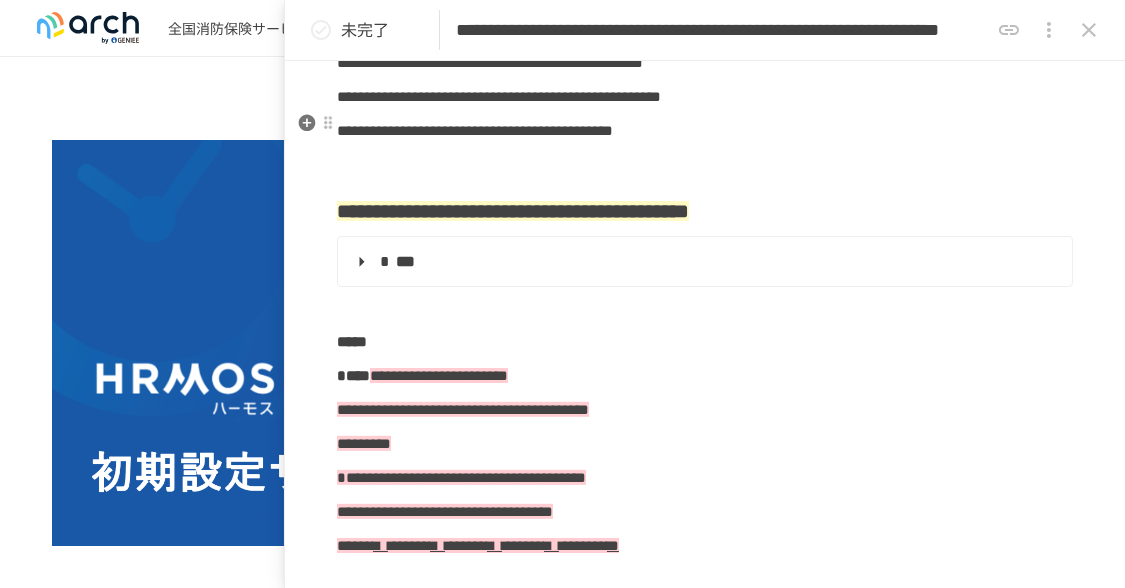scroll, scrollTop: 2500, scrollLeft: 0, axis: vertical 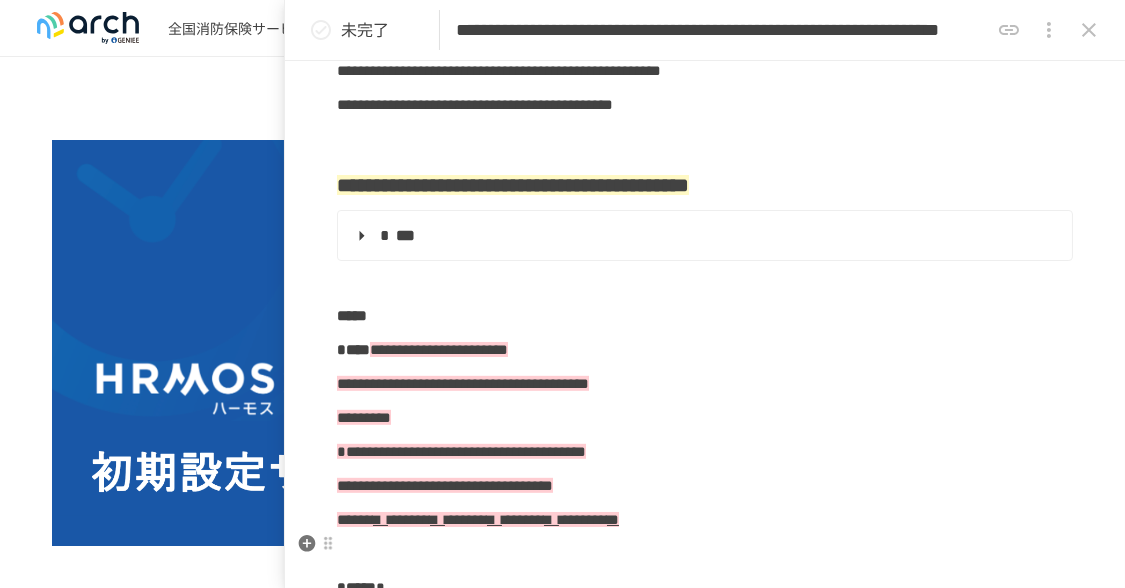 click on "*********" at bounding box center [364, 417] 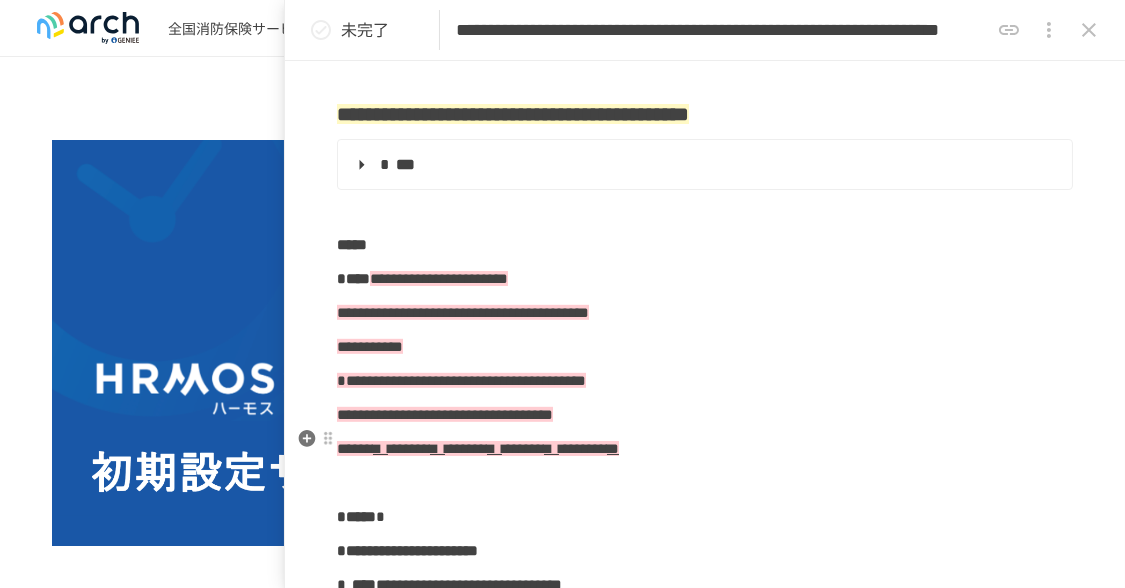 scroll, scrollTop: 2600, scrollLeft: 0, axis: vertical 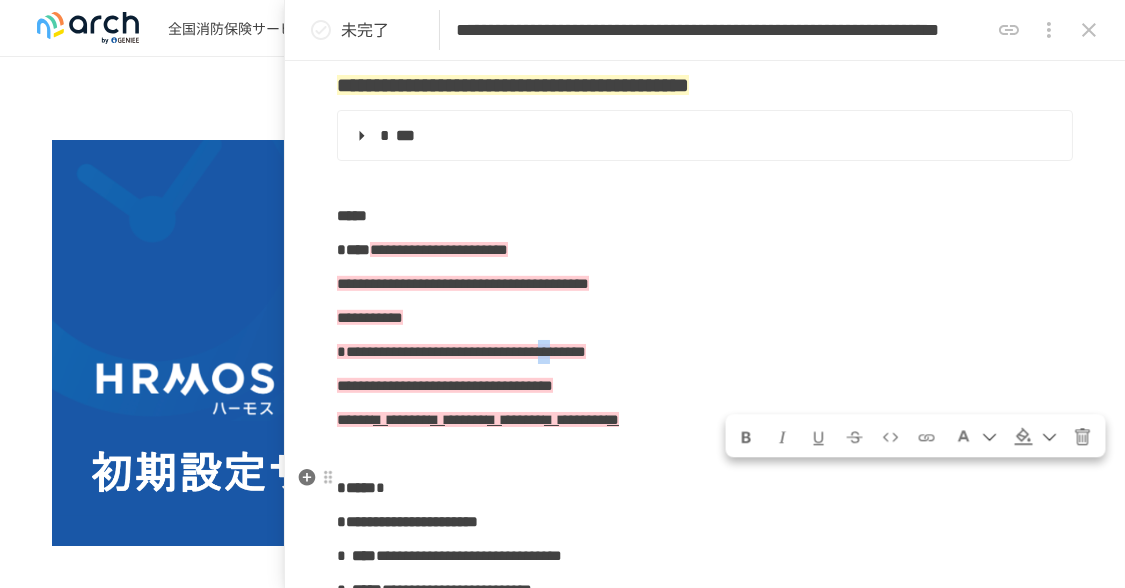 drag, startPoint x: 837, startPoint y: 478, endPoint x: 857, endPoint y: 484, distance: 20.880613 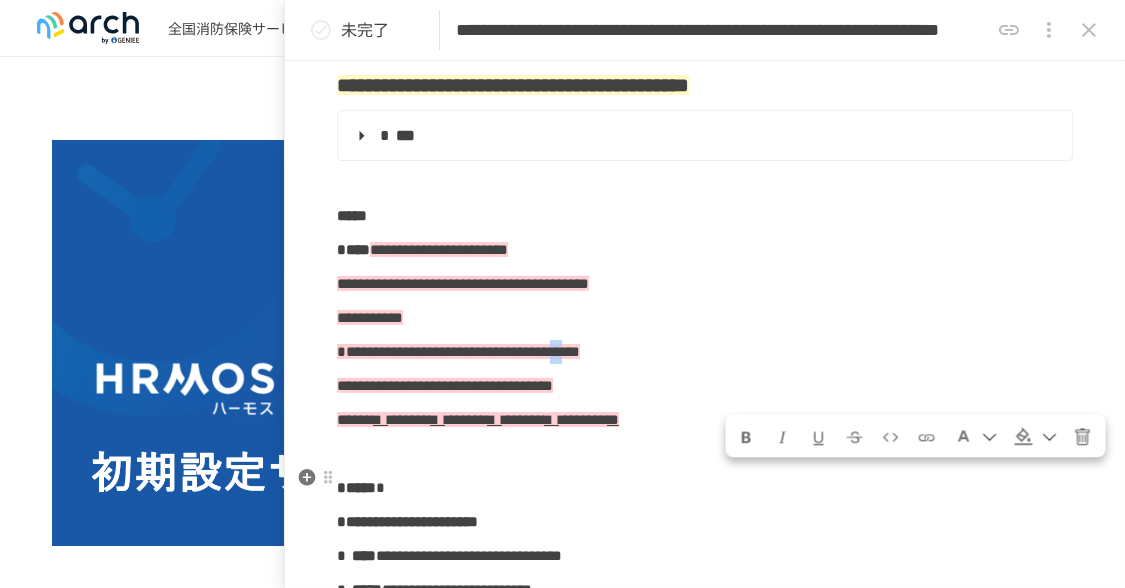 drag, startPoint x: 867, startPoint y: 478, endPoint x: 889, endPoint y: 479, distance: 22.022715 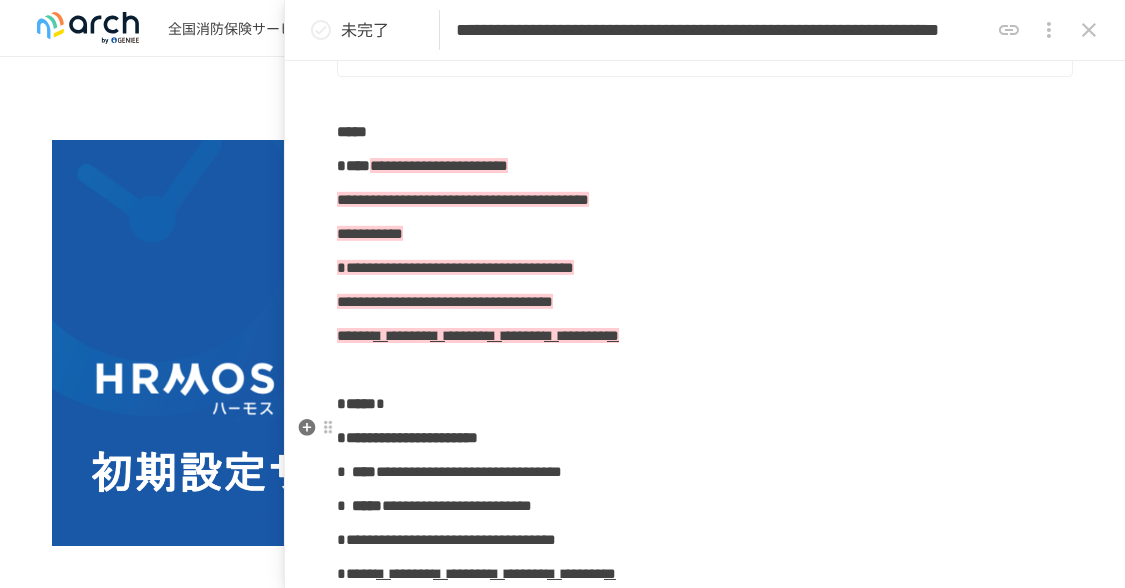 scroll, scrollTop: 2700, scrollLeft: 0, axis: vertical 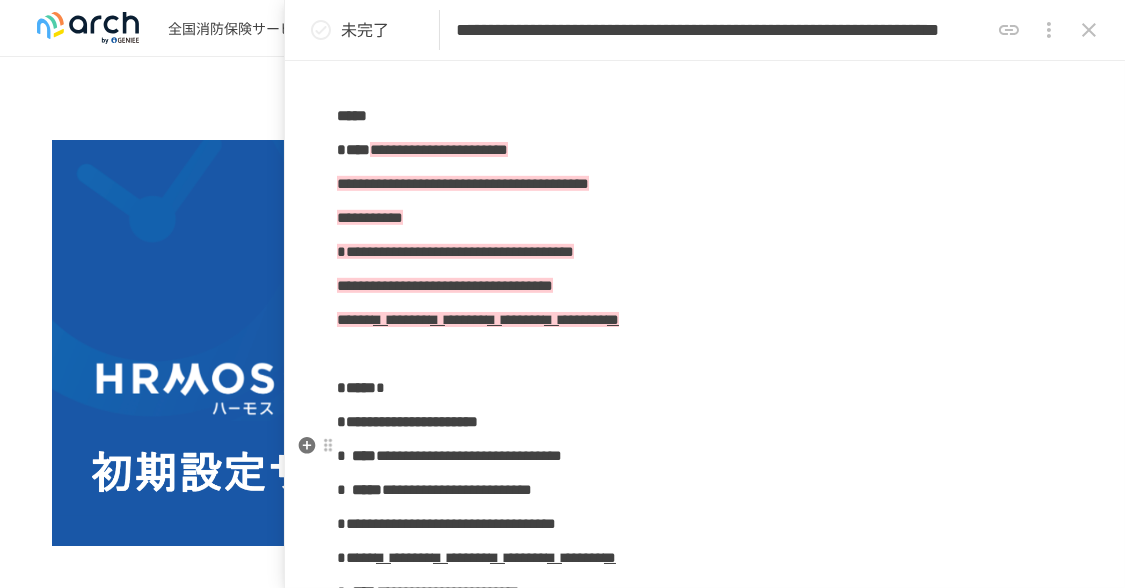 drag, startPoint x: 419, startPoint y: 445, endPoint x: 442, endPoint y: 448, distance: 23.194826 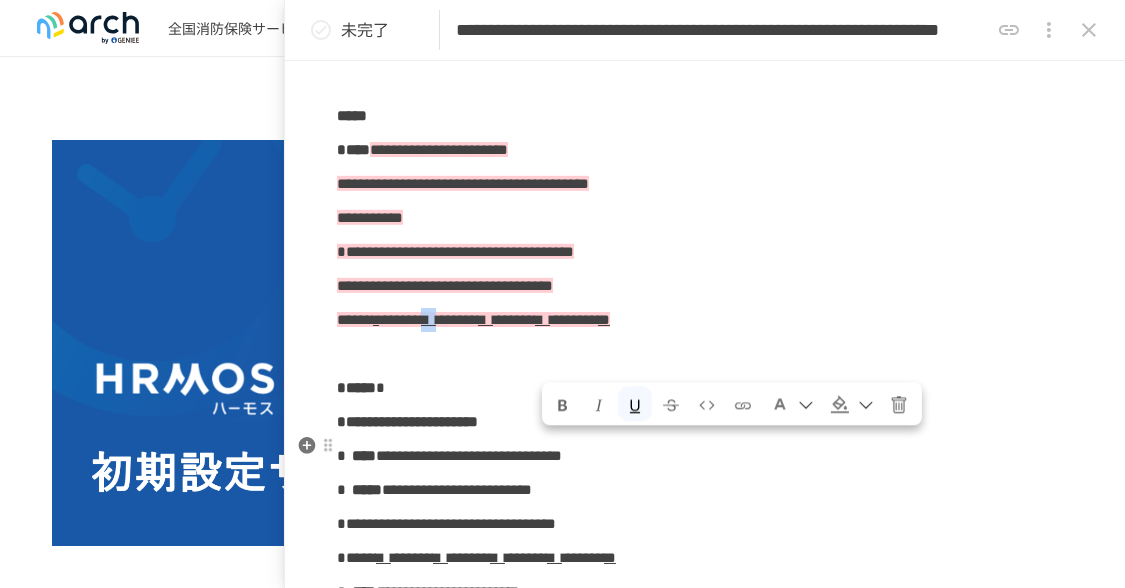drag, startPoint x: 546, startPoint y: 440, endPoint x: 564, endPoint y: 366, distance: 76.15773 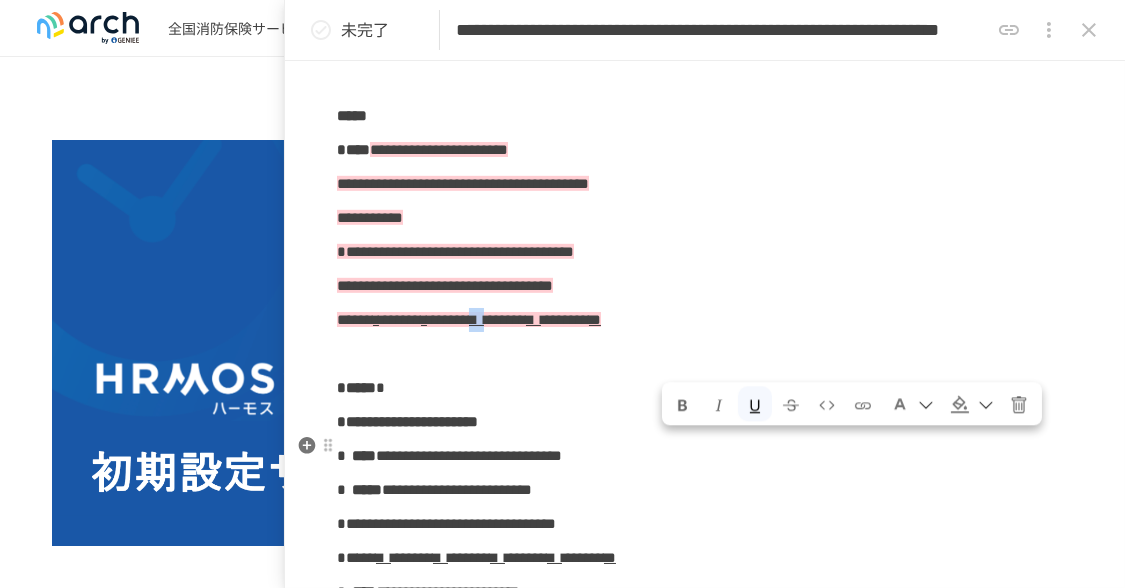 drag, startPoint x: 664, startPoint y: 441, endPoint x: 675, endPoint y: 445, distance: 11.7046995 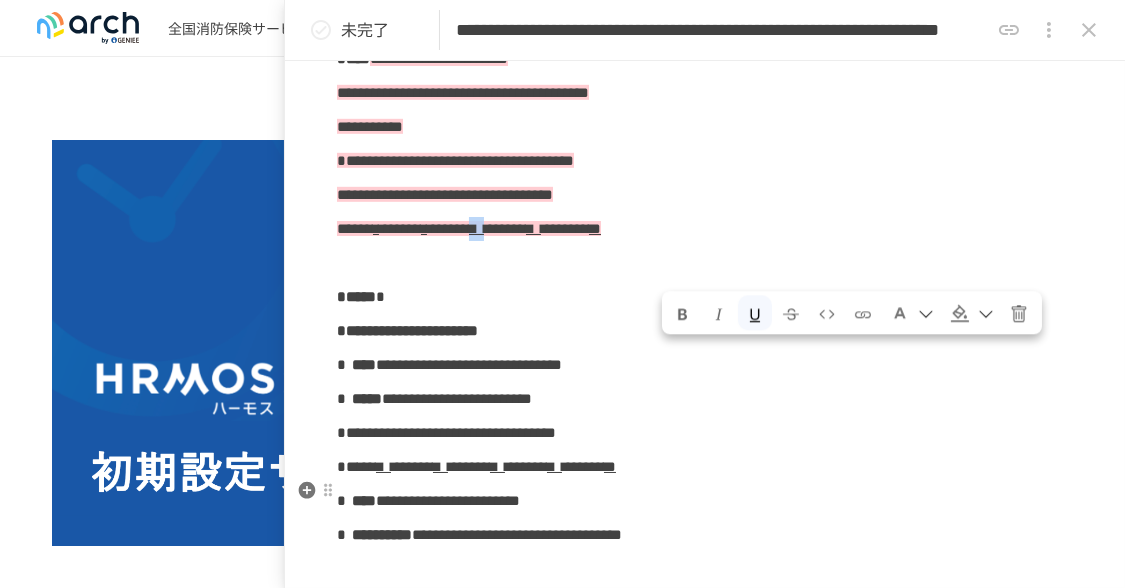 scroll, scrollTop: 2900, scrollLeft: 0, axis: vertical 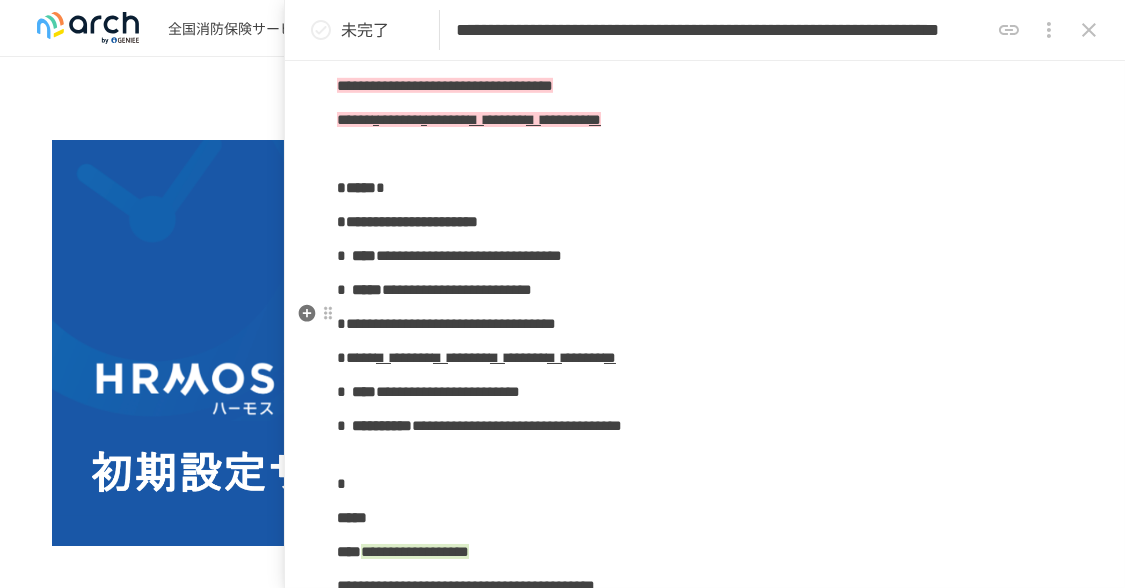 click on "***** *" at bounding box center (705, 188) 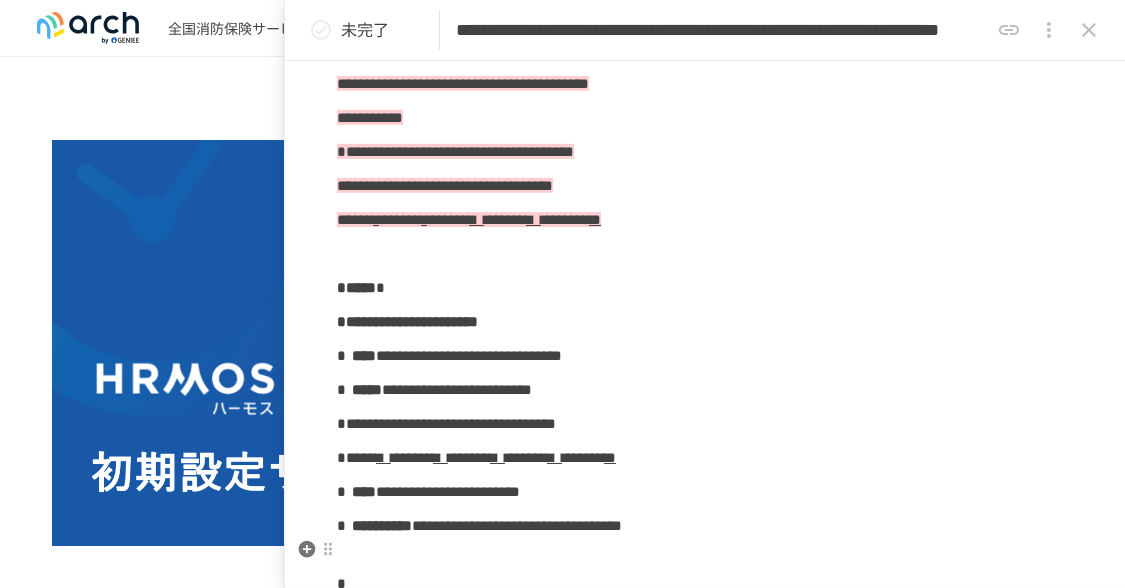 scroll, scrollTop: 2700, scrollLeft: 0, axis: vertical 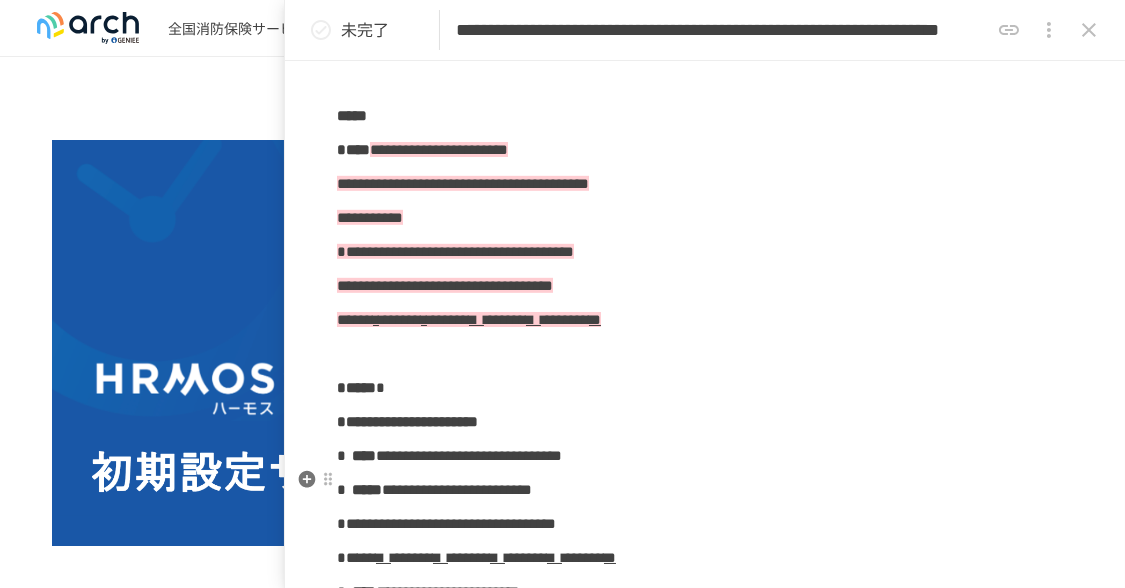 click at bounding box center (705, 354) 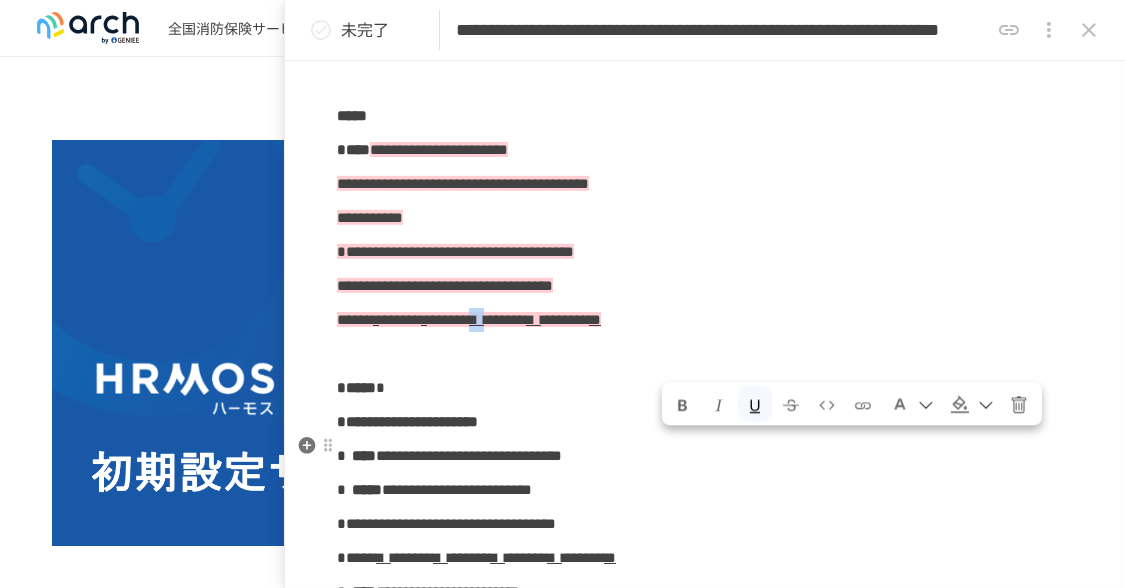 drag, startPoint x: 663, startPoint y: 442, endPoint x: 680, endPoint y: 449, distance: 18.384777 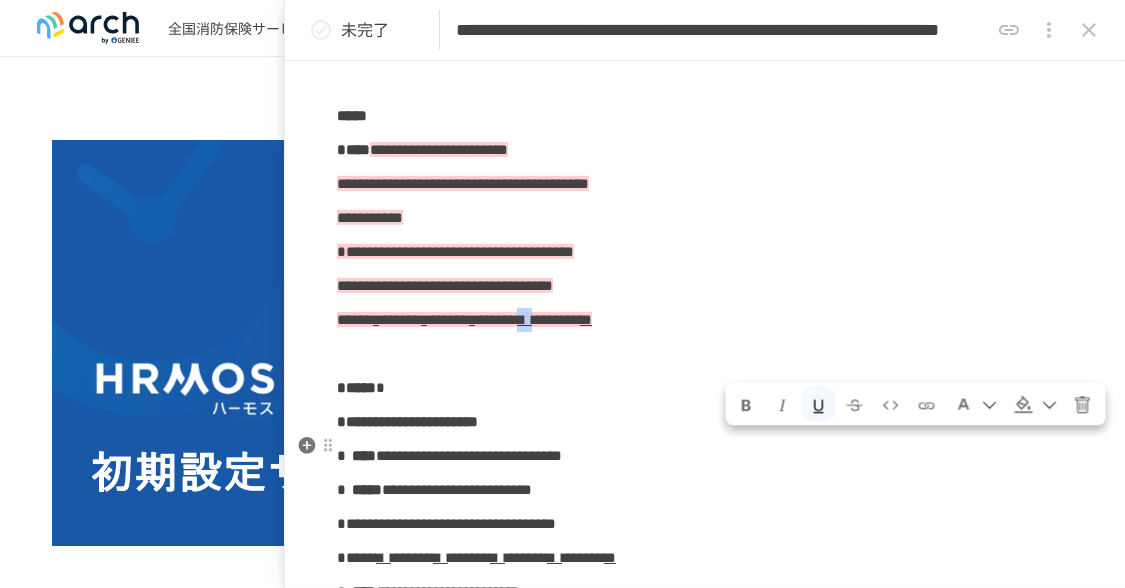 drag, startPoint x: 785, startPoint y: 444, endPoint x: 808, endPoint y: 400, distance: 49.648766 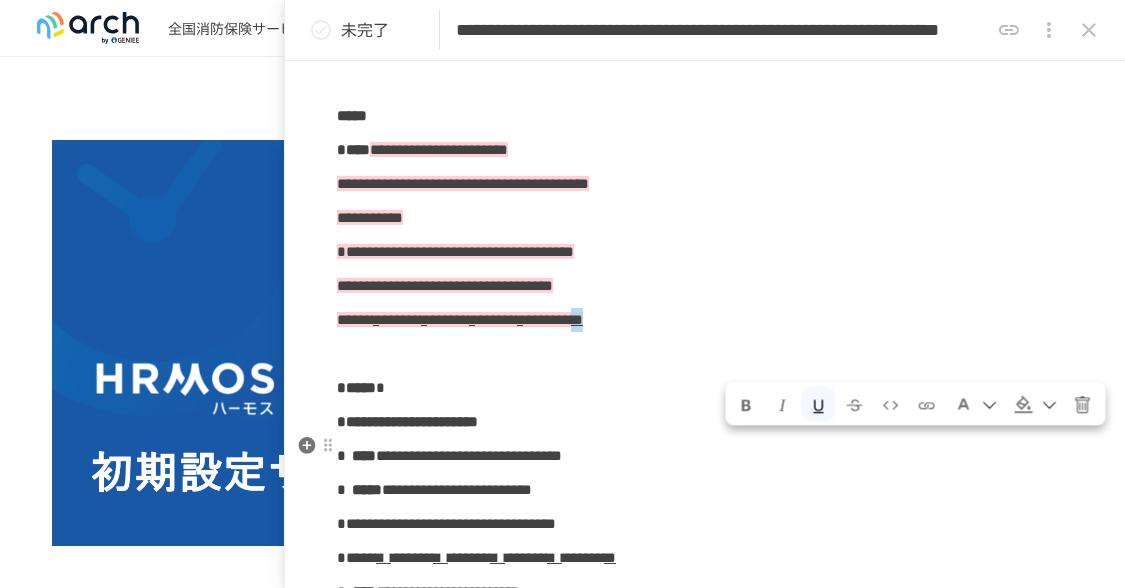 drag, startPoint x: 918, startPoint y: 445, endPoint x: 930, endPoint y: 447, distance: 12.165525 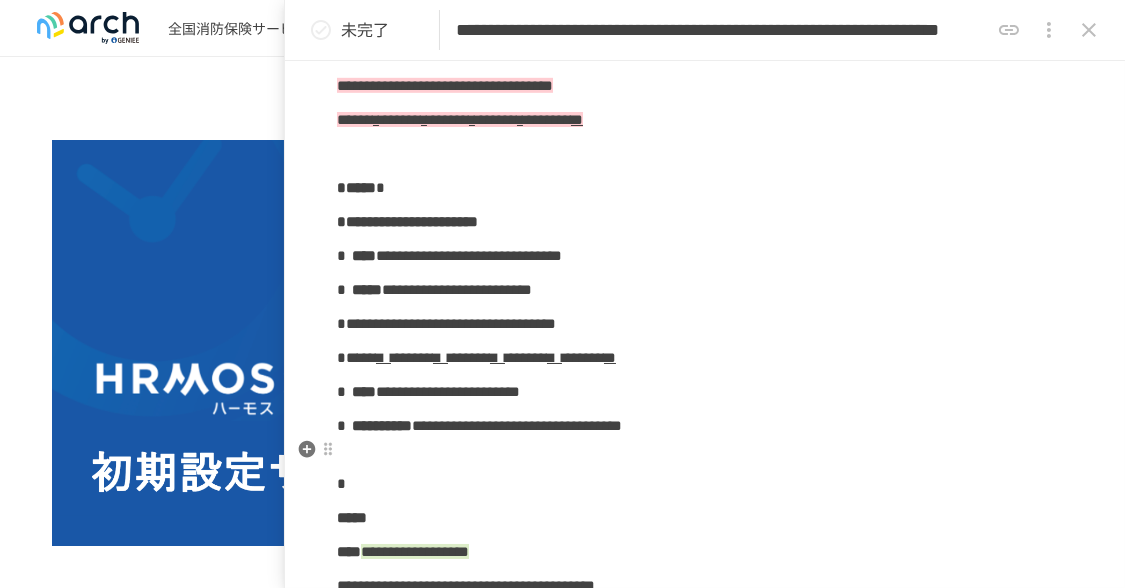 scroll, scrollTop: 3000, scrollLeft: 0, axis: vertical 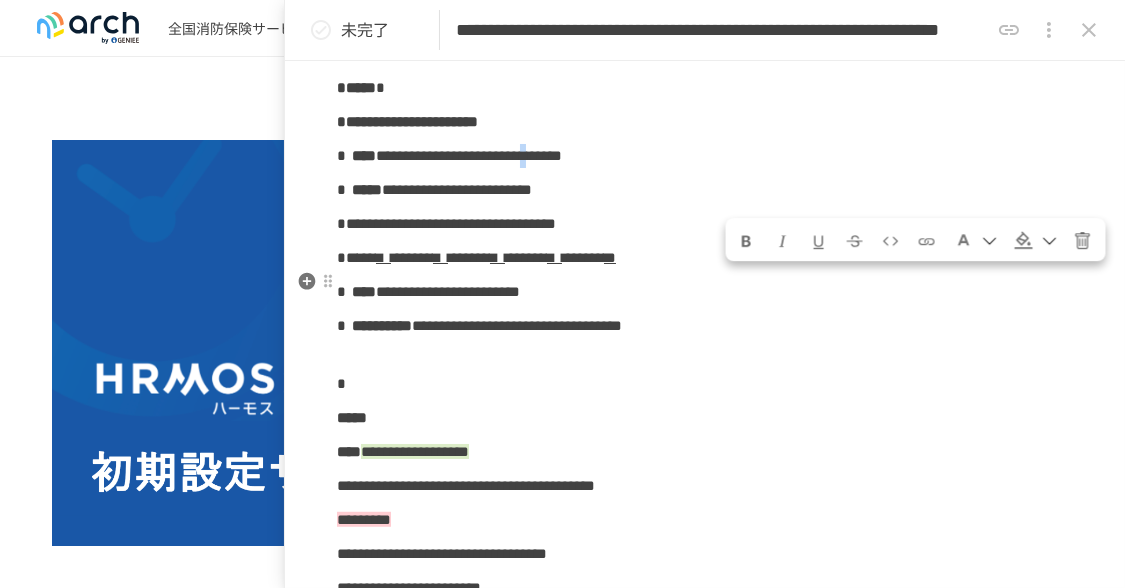 click on "**********" at bounding box center [469, 155] 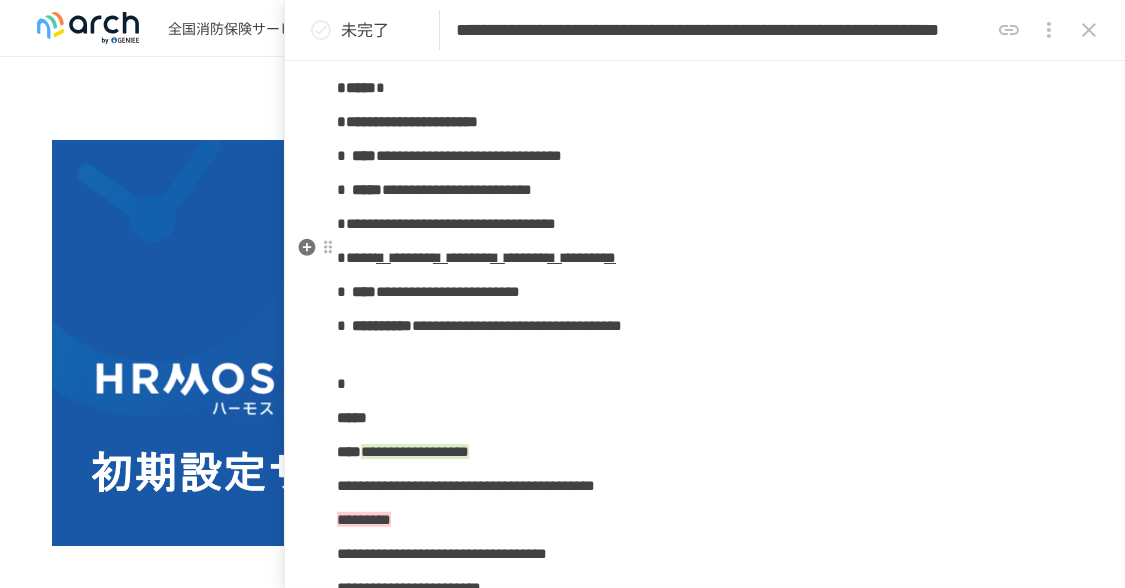 click on "**********" at bounding box center (705, -425) 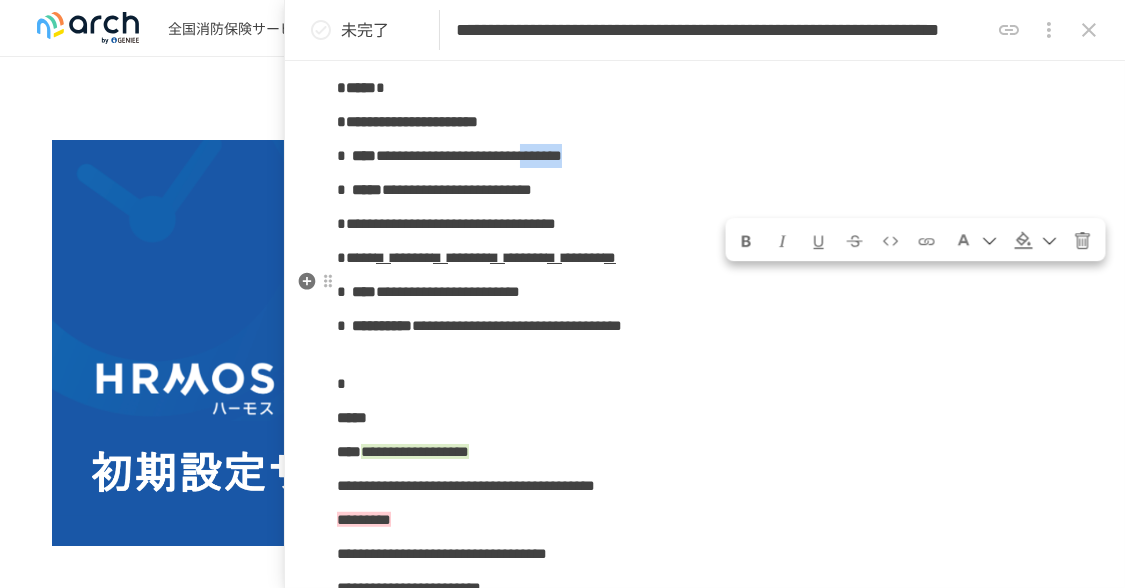 drag, startPoint x: 764, startPoint y: 283, endPoint x: 864, endPoint y: 281, distance: 100.02 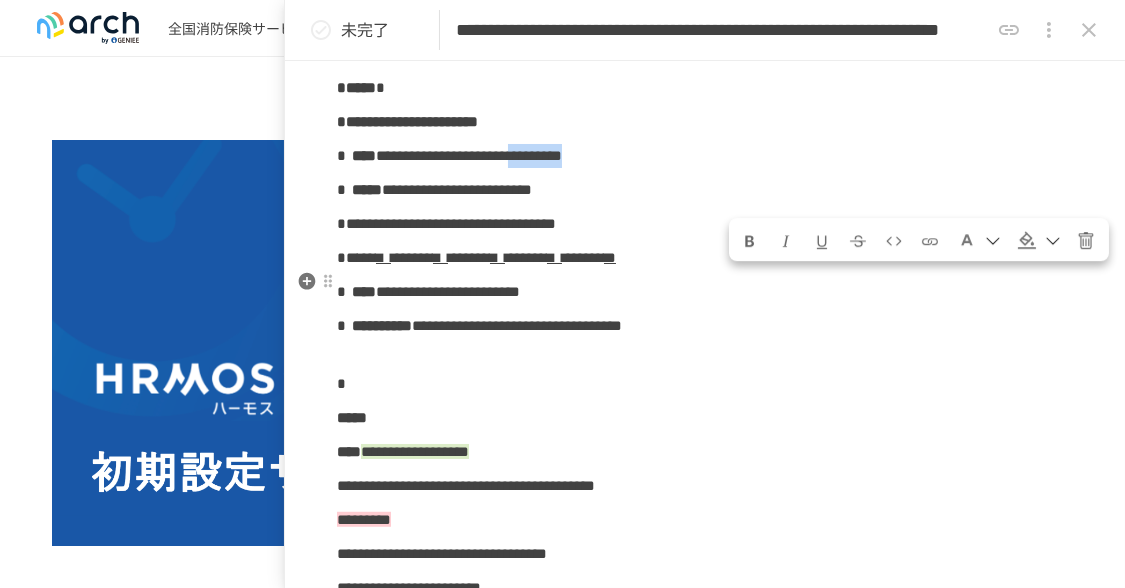 drag, startPoint x: 733, startPoint y: 277, endPoint x: 862, endPoint y: 282, distance: 129.09686 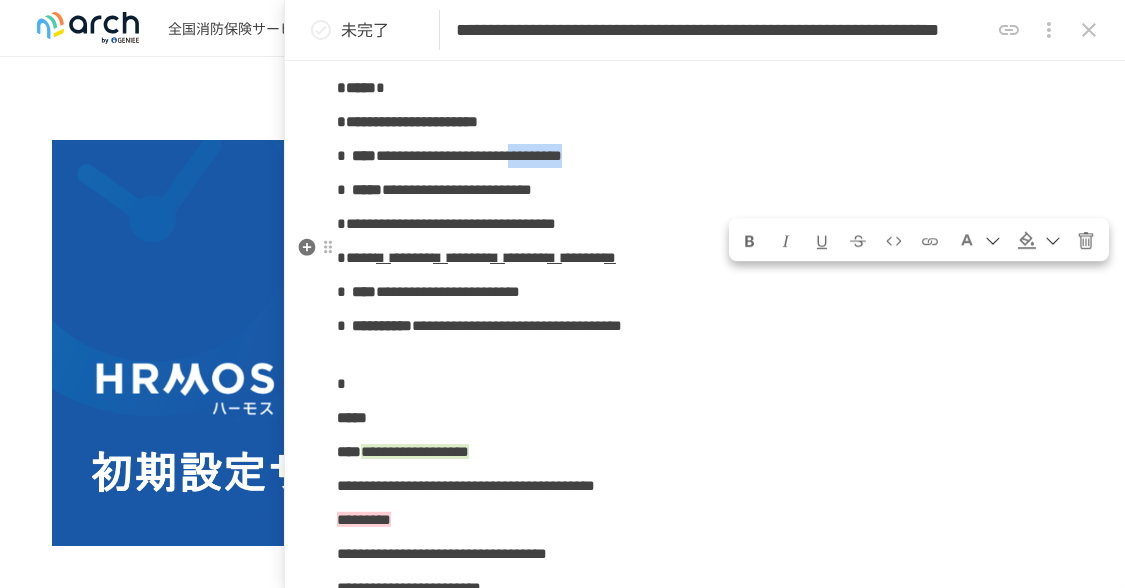 click at bounding box center [1027, 241] 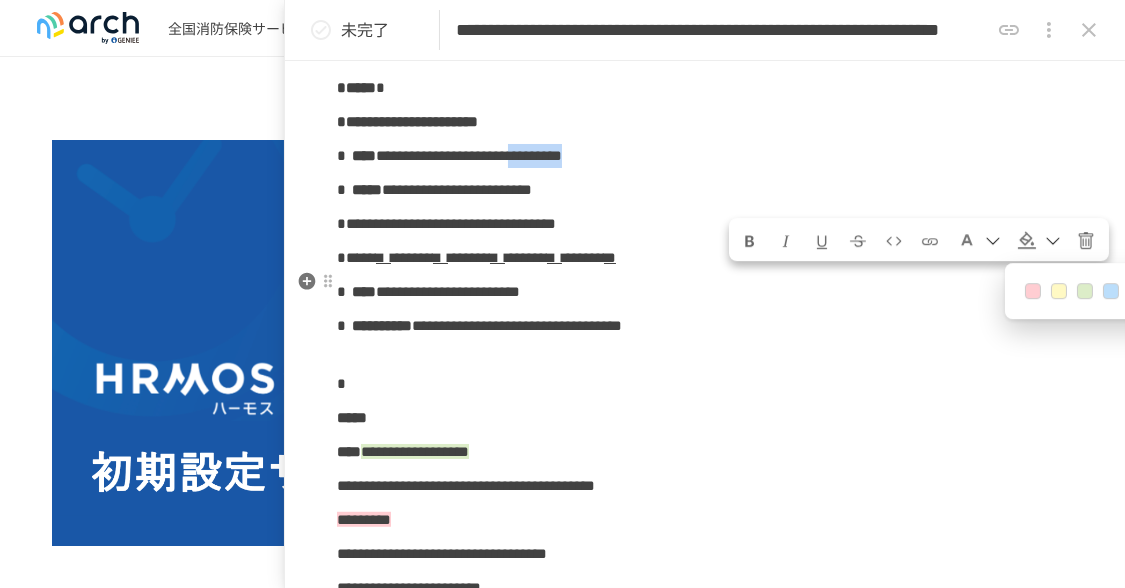 click at bounding box center (1033, 292) 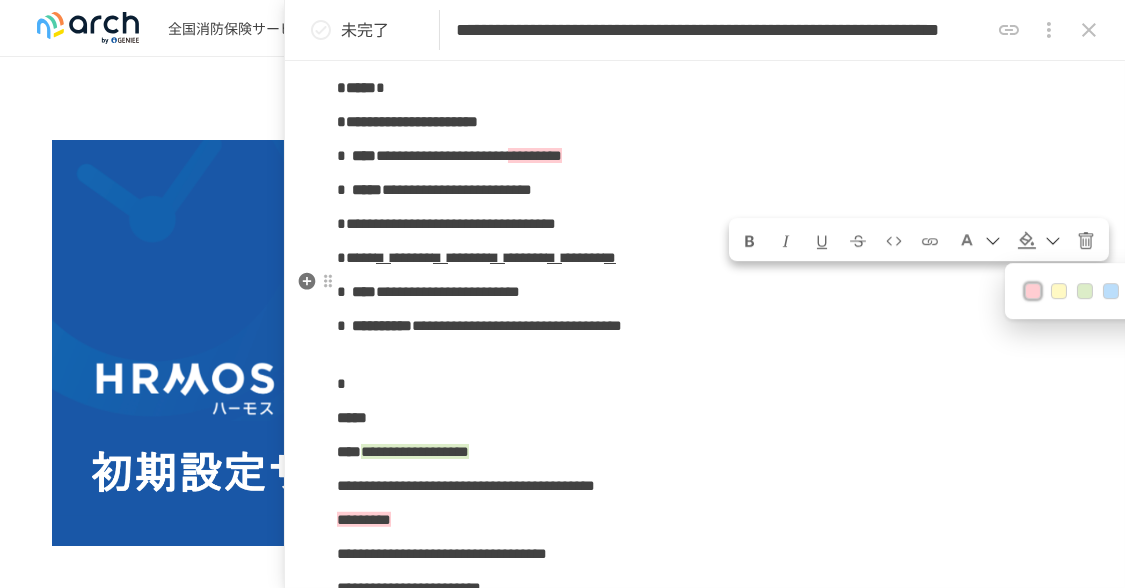 click at bounding box center [1033, 292] 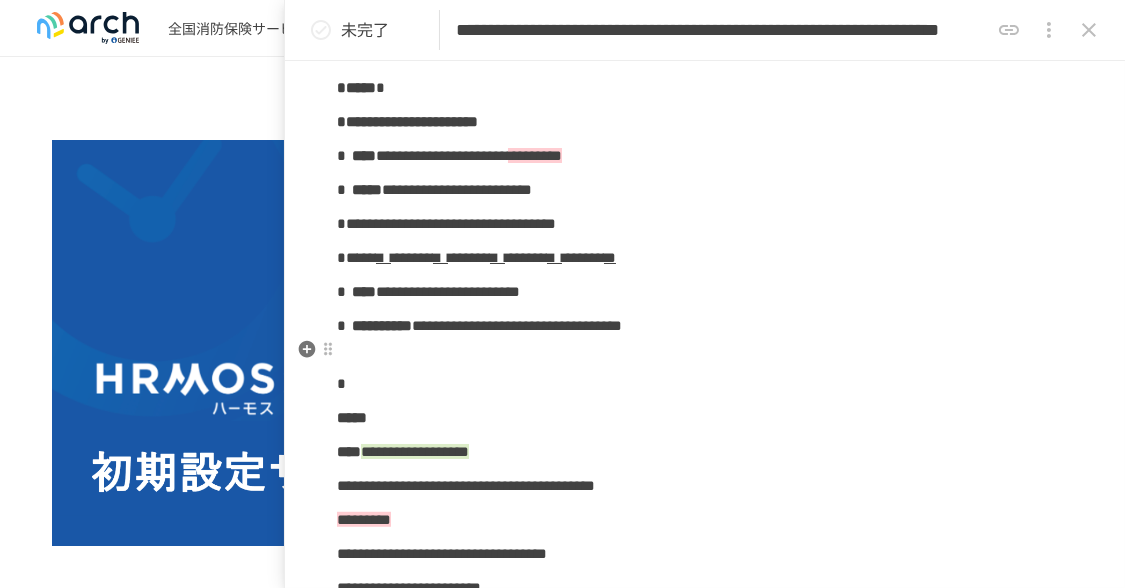 click on "**********" at bounding box center [705, 224] 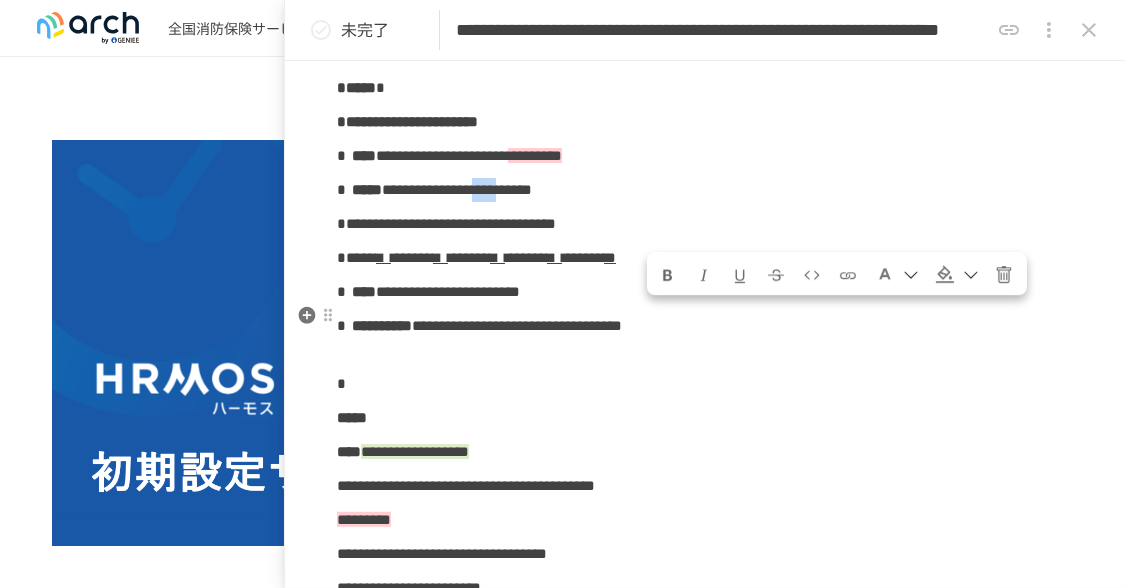 drag, startPoint x: 657, startPoint y: 315, endPoint x: 707, endPoint y: 314, distance: 50.01 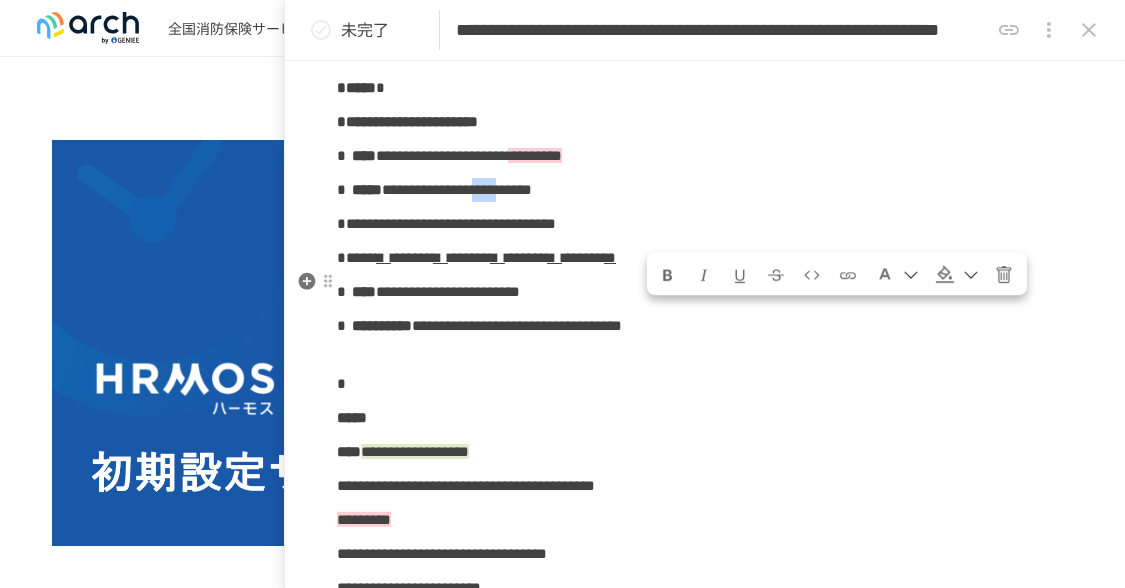 click at bounding box center [945, 275] 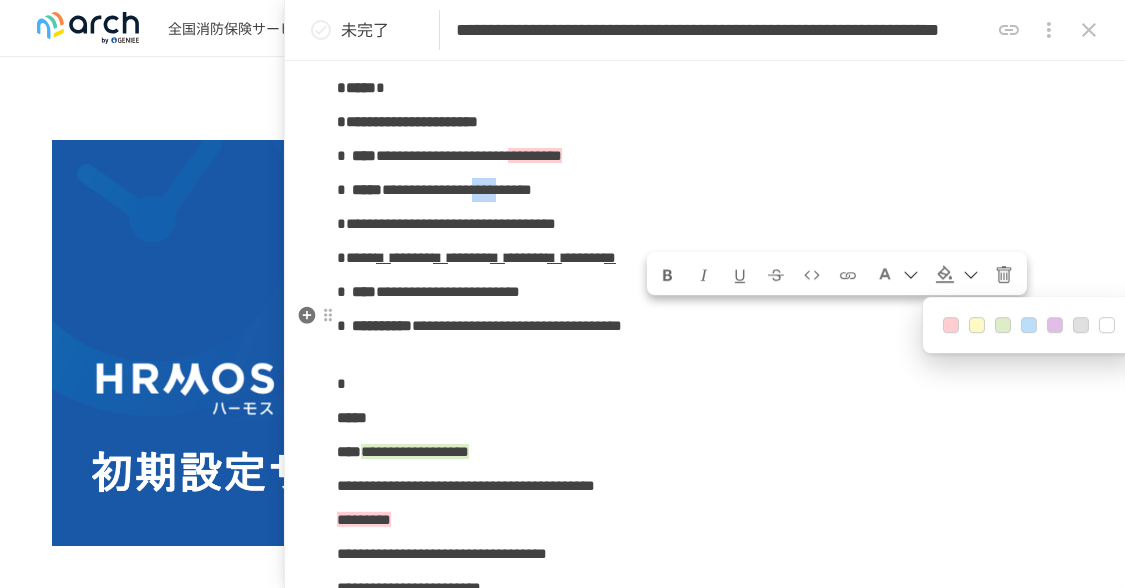 click at bounding box center [951, 326] 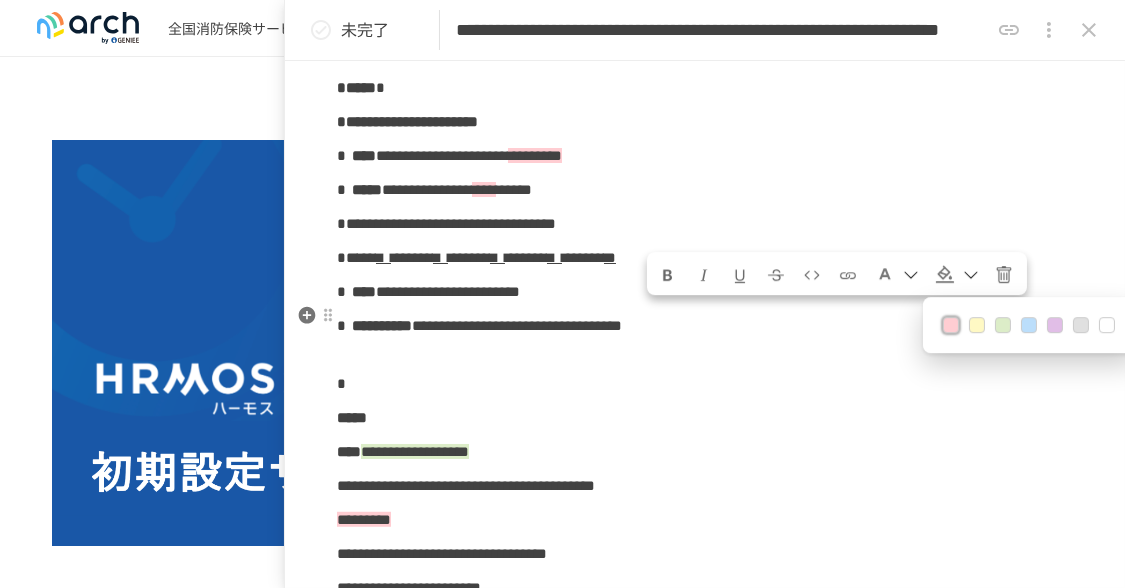 click at bounding box center [951, 326] 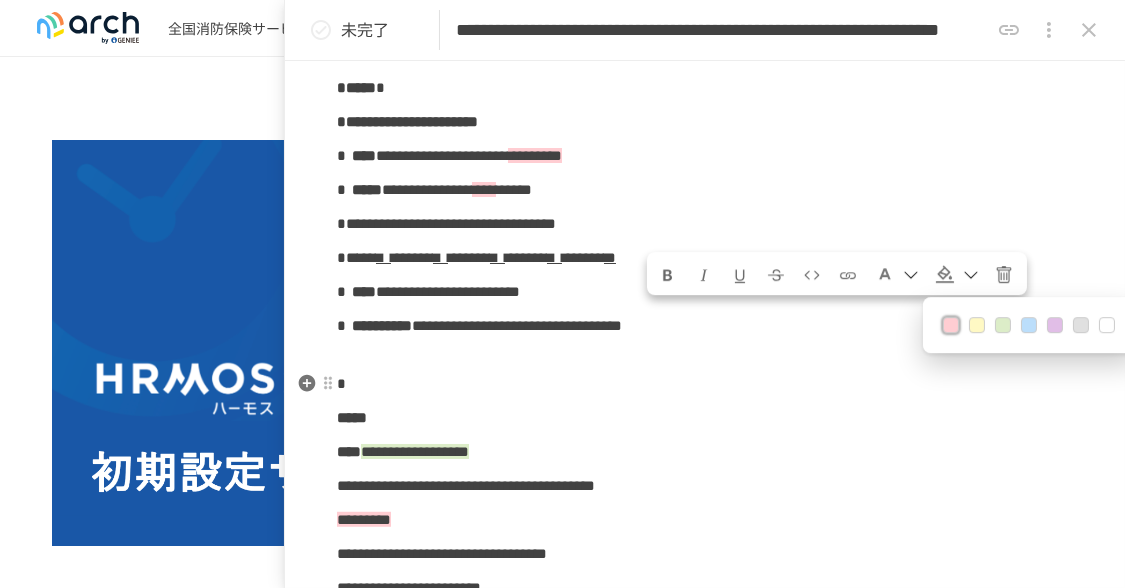 click on "**********" at bounding box center [705, -425] 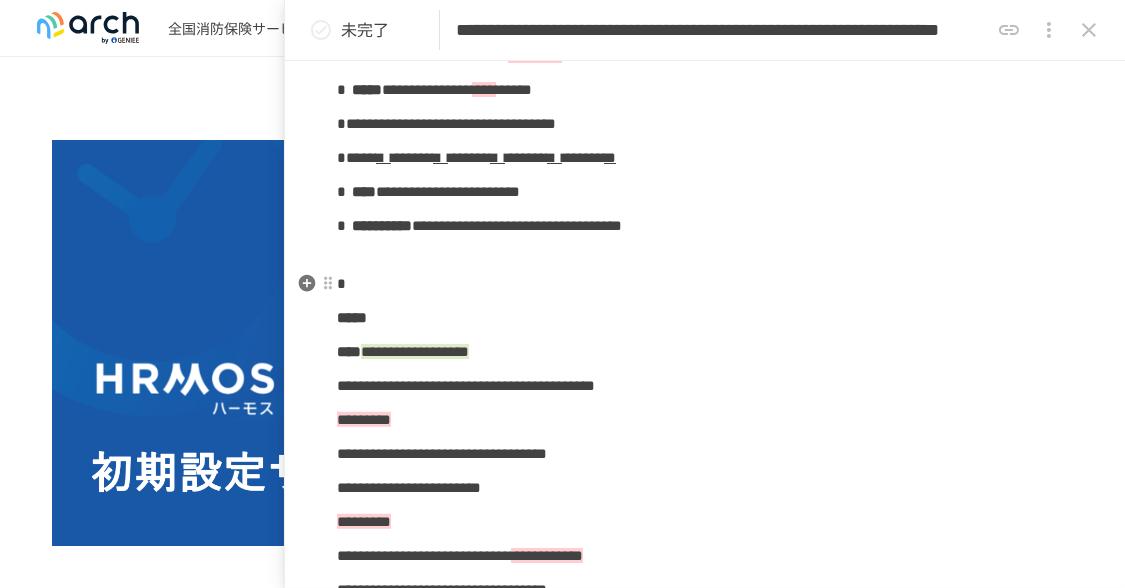 scroll, scrollTop: 3200, scrollLeft: 0, axis: vertical 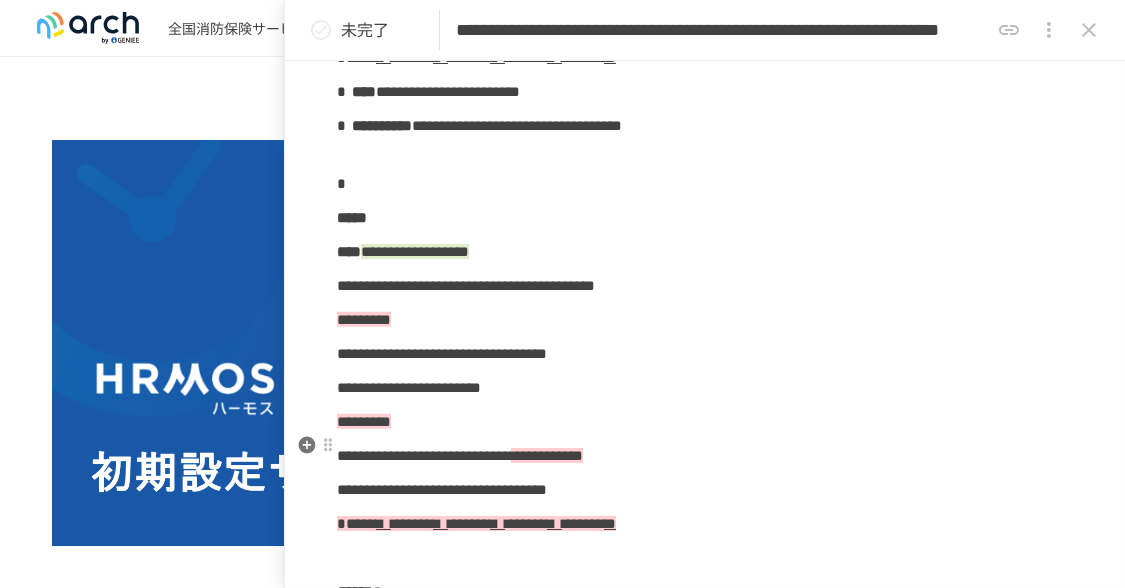 click on "*********" at bounding box center (364, 319) 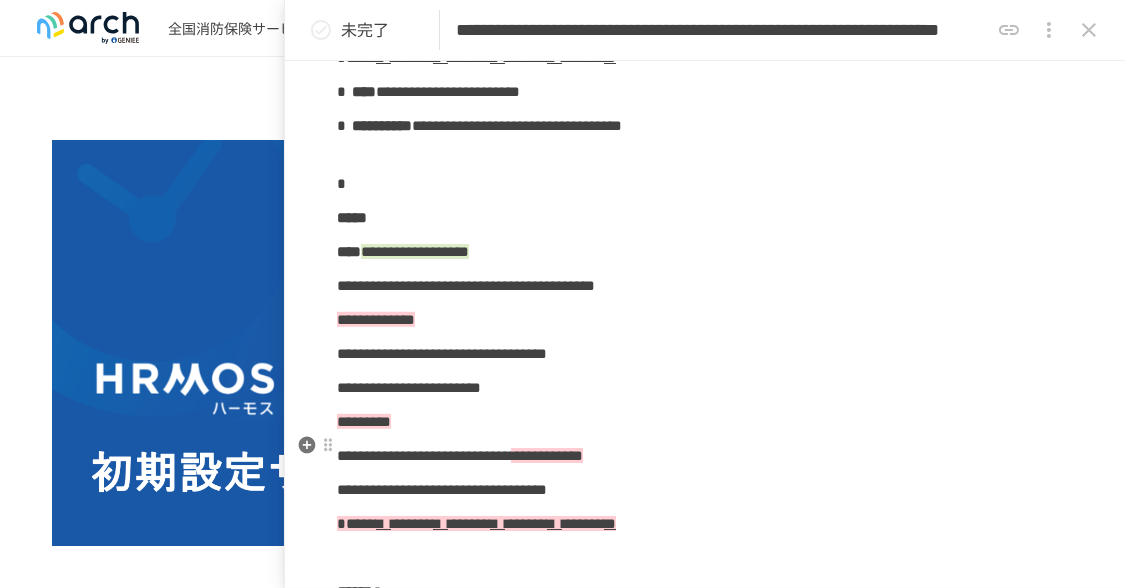 click on "**********" at bounding box center [705, 320] 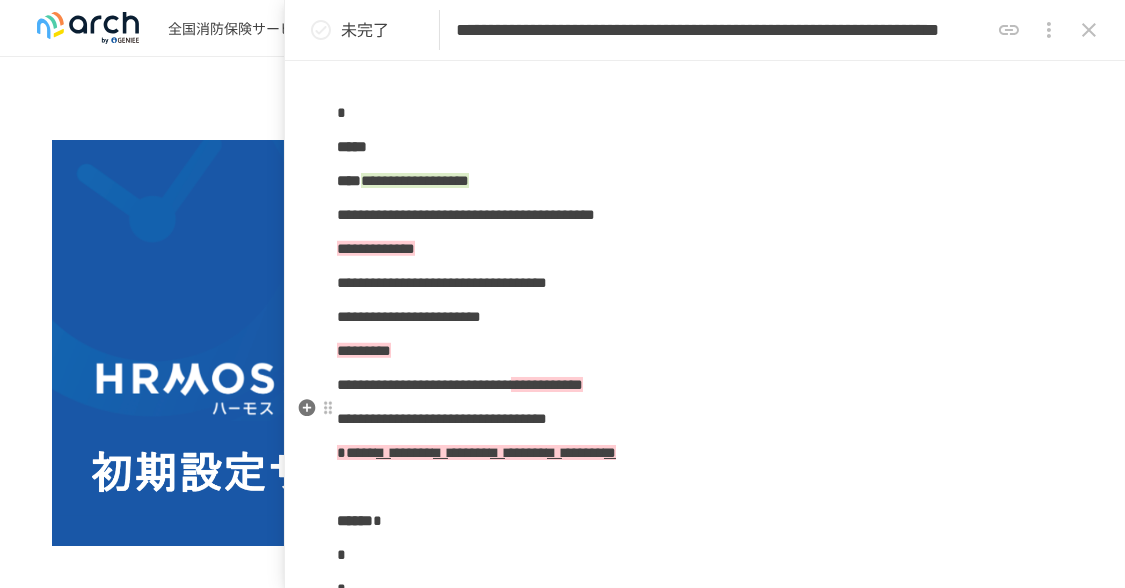 scroll, scrollTop: 3300, scrollLeft: 0, axis: vertical 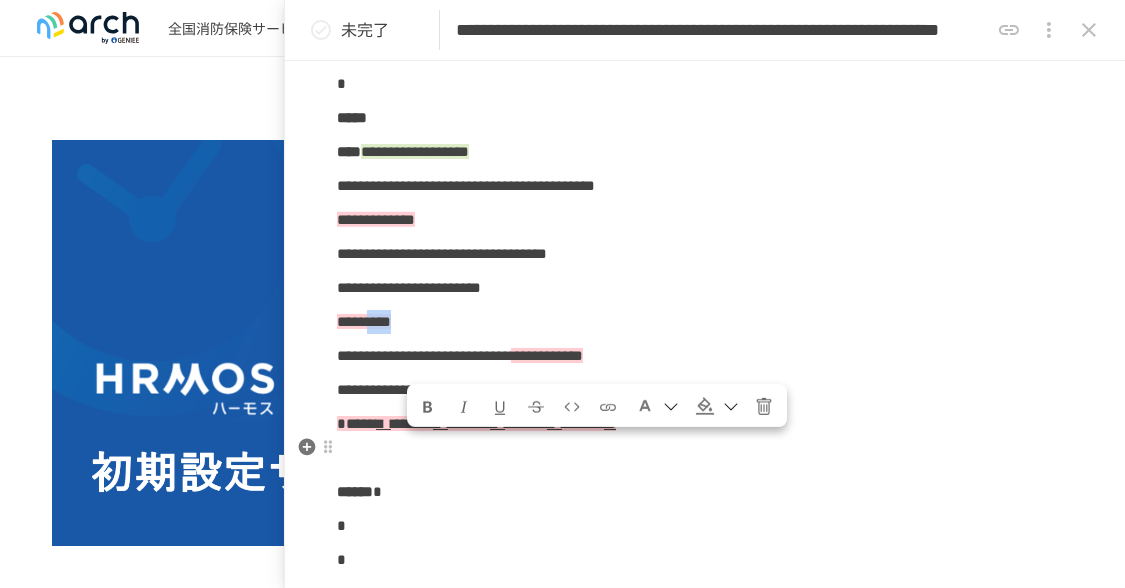 drag, startPoint x: 405, startPoint y: 443, endPoint x: 466, endPoint y: 451, distance: 61.522354 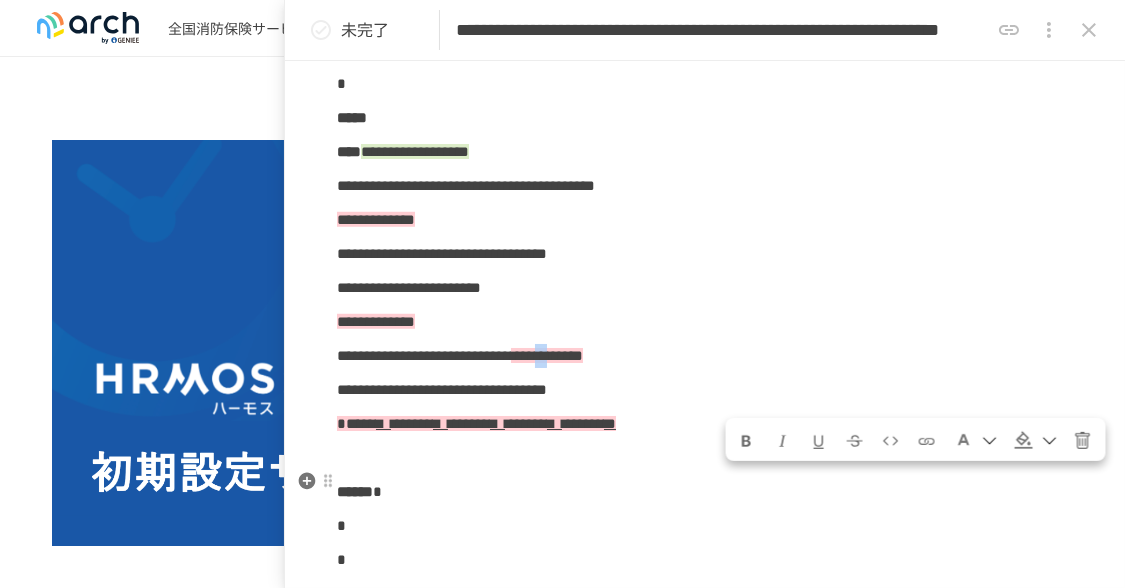 drag, startPoint x: 830, startPoint y: 475, endPoint x: 857, endPoint y: 487, distance: 29.546574 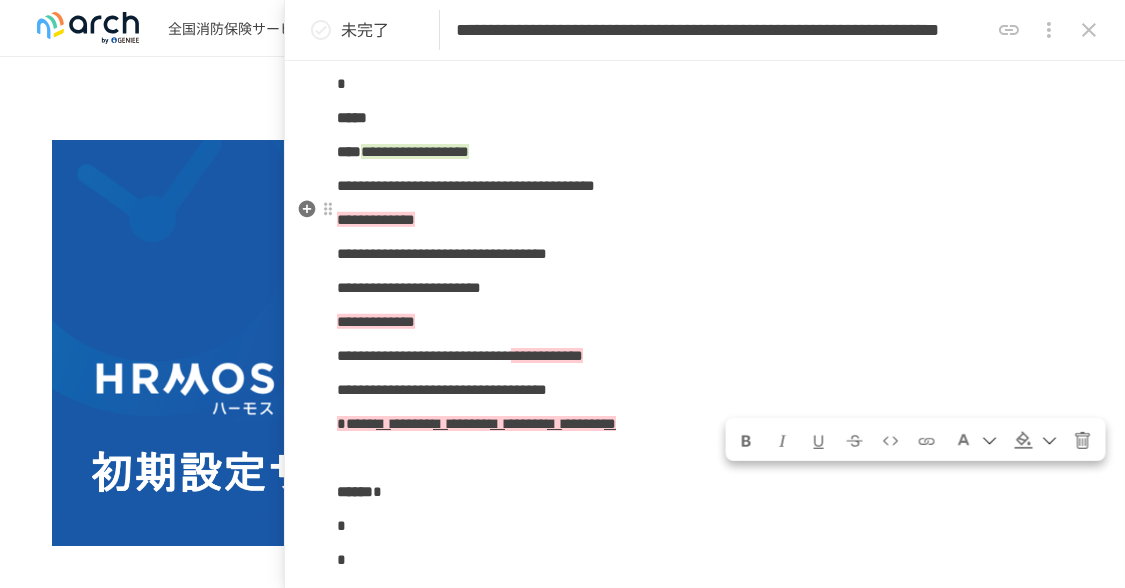 click at bounding box center [705, 84] 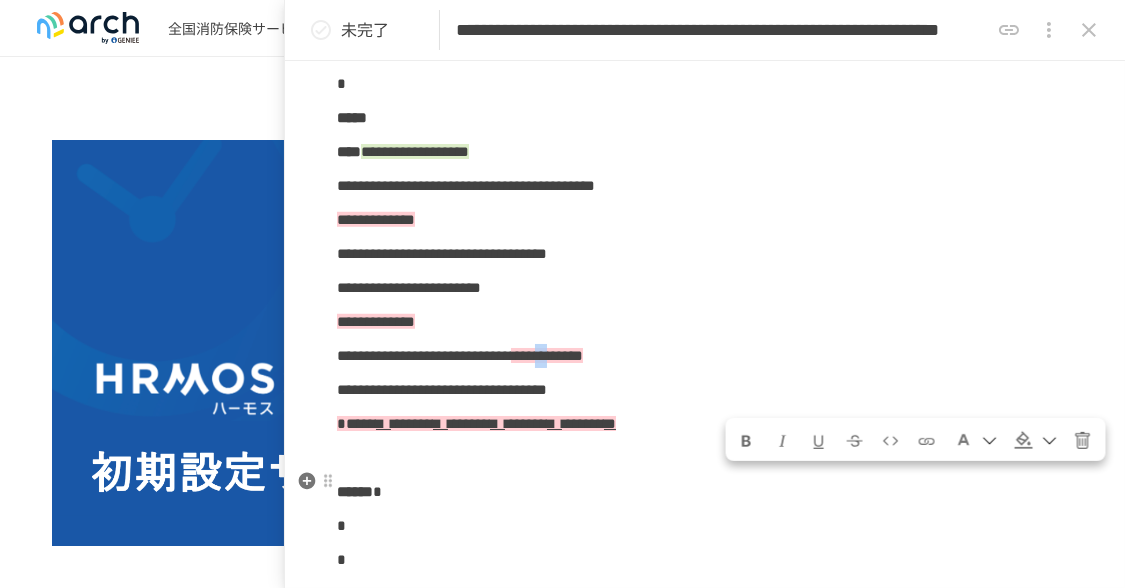 drag, startPoint x: 831, startPoint y: 481, endPoint x: 856, endPoint y: 484, distance: 25.179358 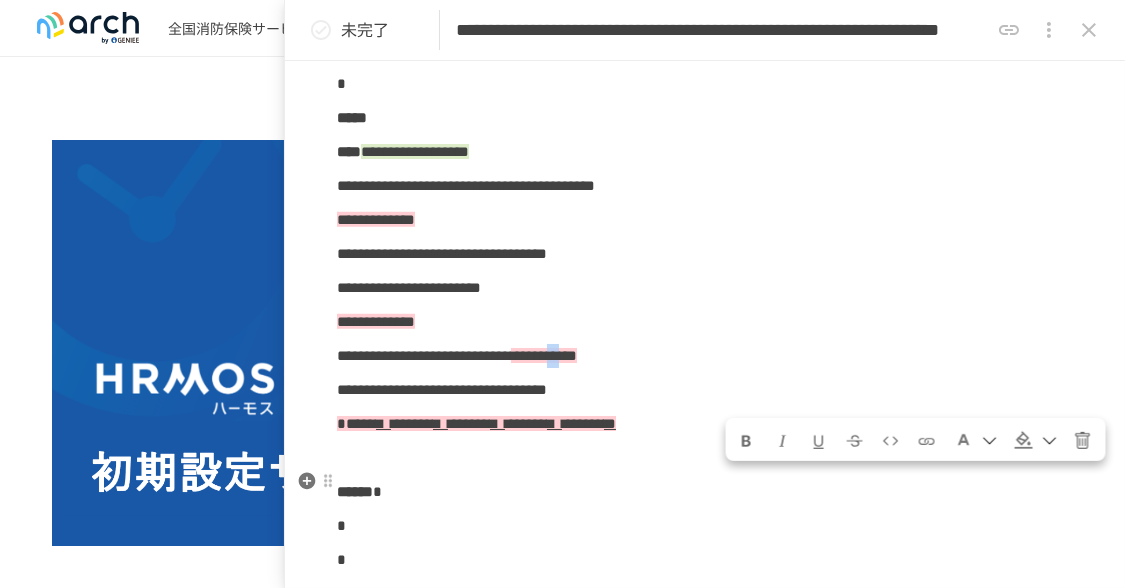 drag, startPoint x: 866, startPoint y: 478, endPoint x: 892, endPoint y: 485, distance: 26.925823 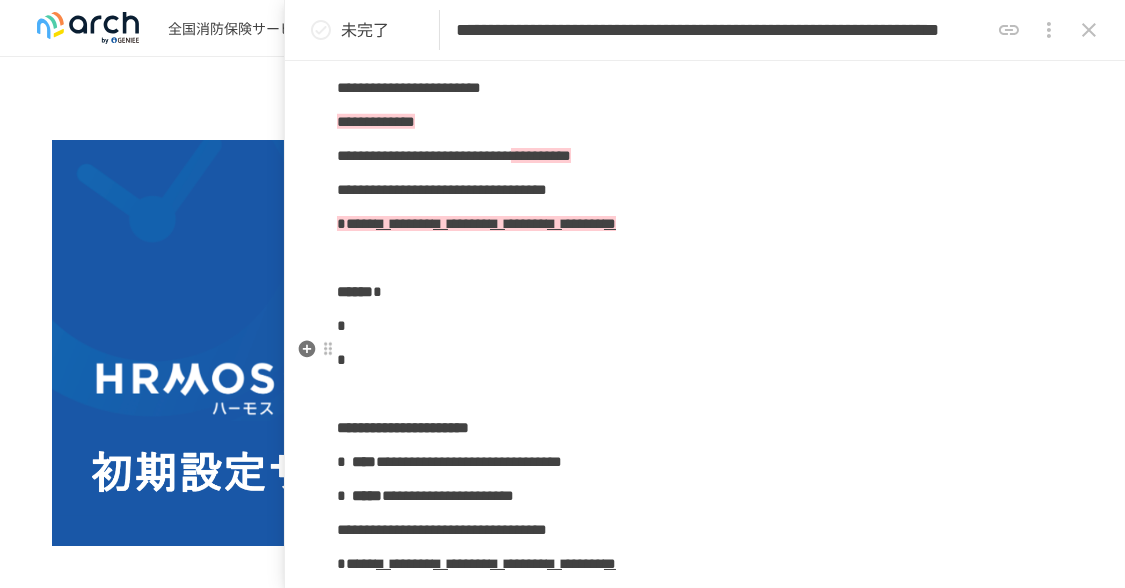 scroll, scrollTop: 3600, scrollLeft: 0, axis: vertical 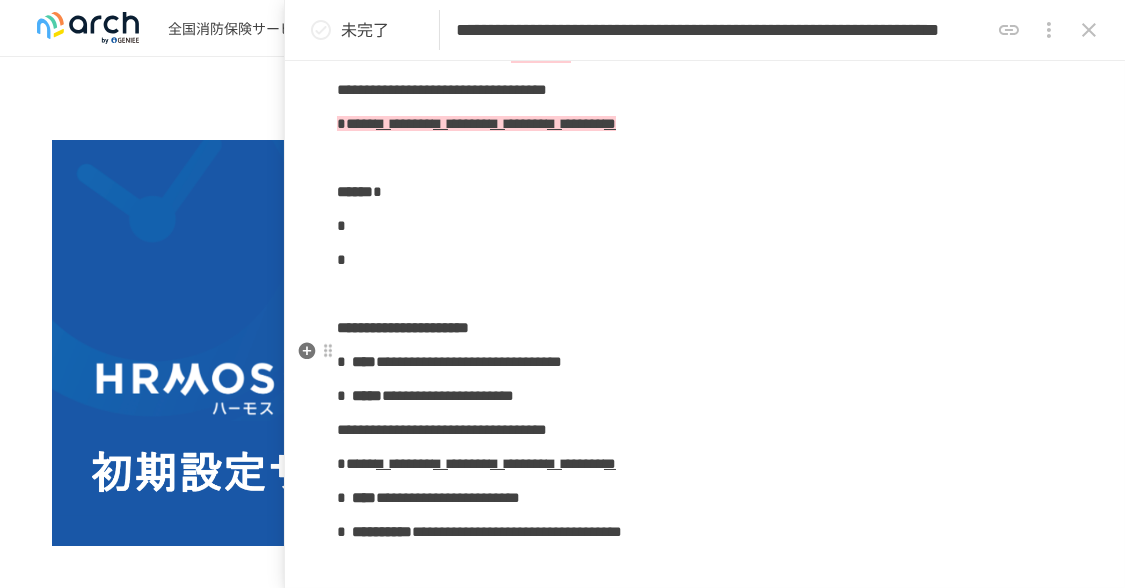 click on "*" at bounding box center (705, 226) 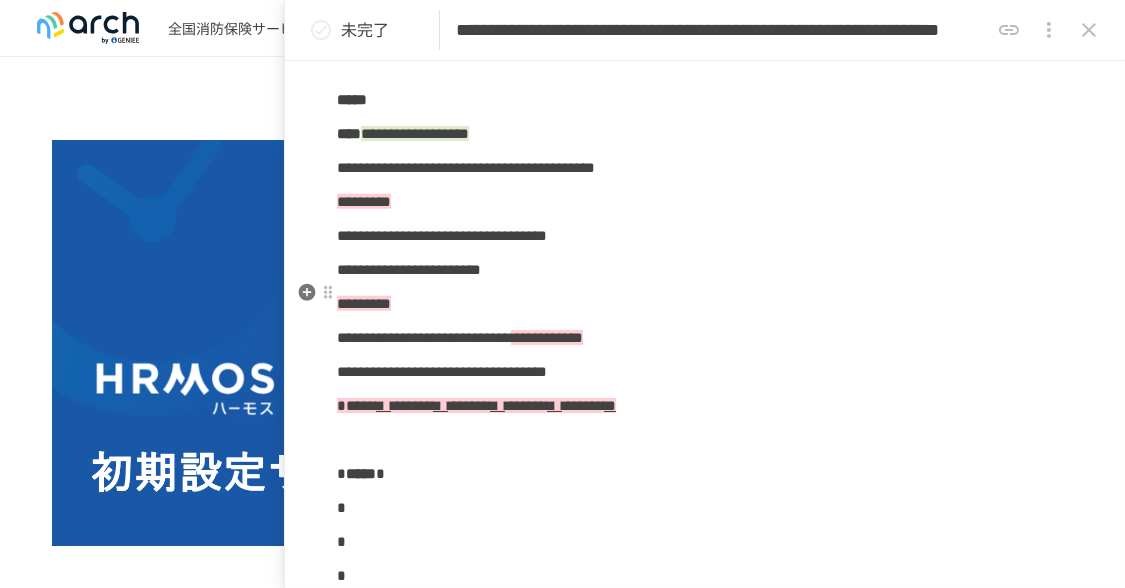 scroll, scrollTop: 4200, scrollLeft: 0, axis: vertical 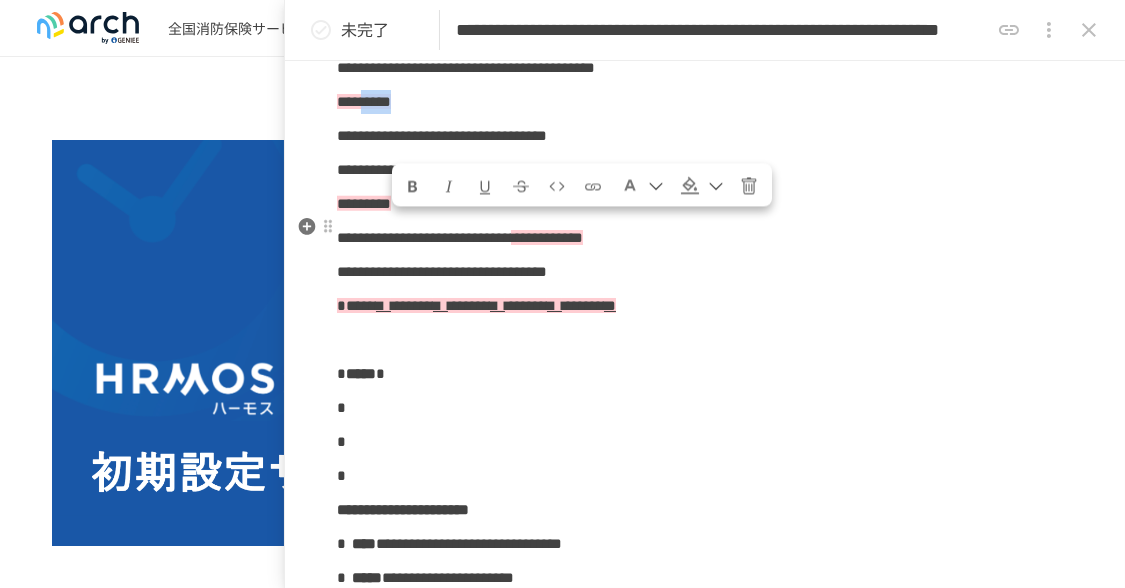 drag, startPoint x: 399, startPoint y: 225, endPoint x: 472, endPoint y: 235, distance: 73.68175 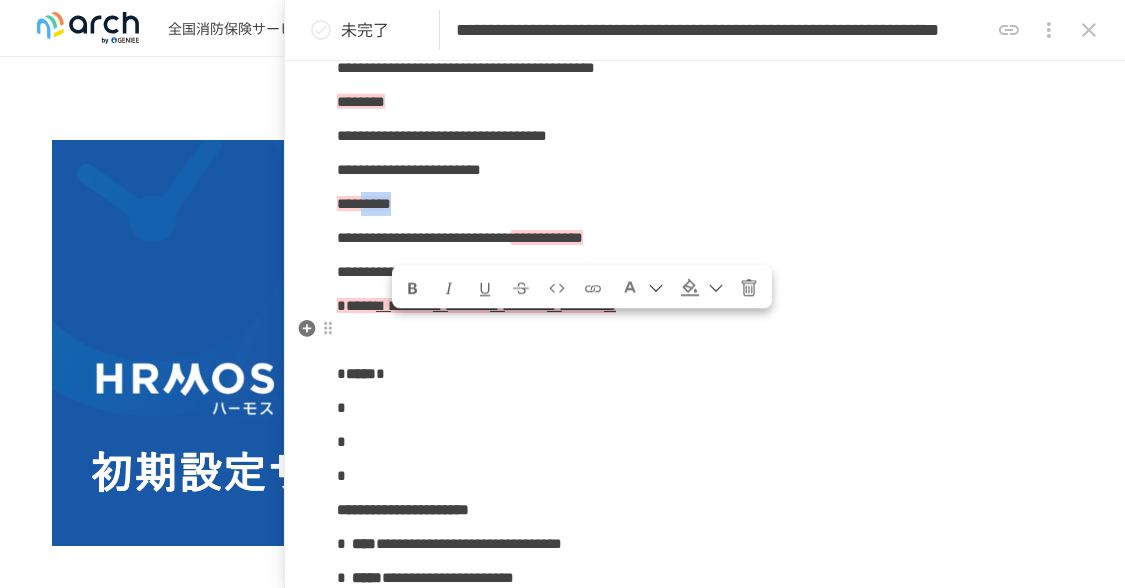 drag, startPoint x: 397, startPoint y: 326, endPoint x: 467, endPoint y: 327, distance: 70.00714 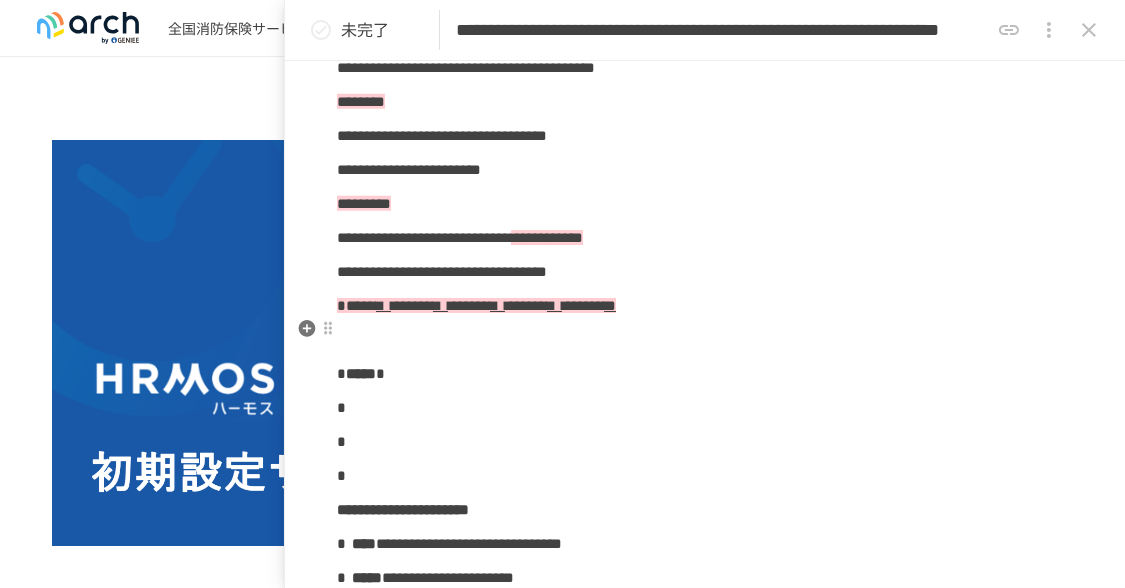 click on "**********" at bounding box center [705, -1625] 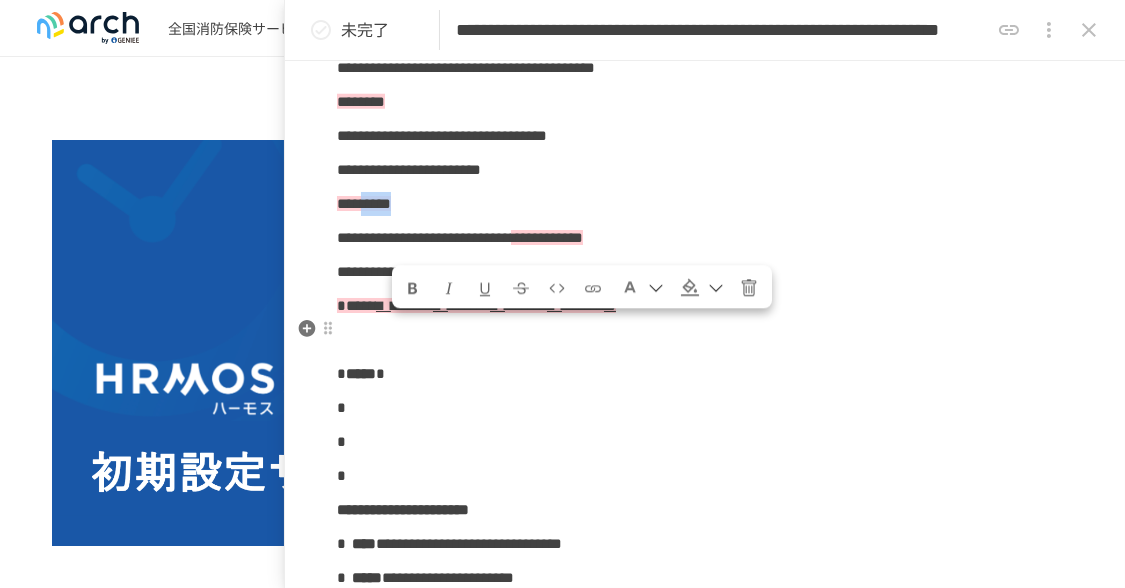 drag, startPoint x: 403, startPoint y: 325, endPoint x: 492, endPoint y: 316, distance: 89.453896 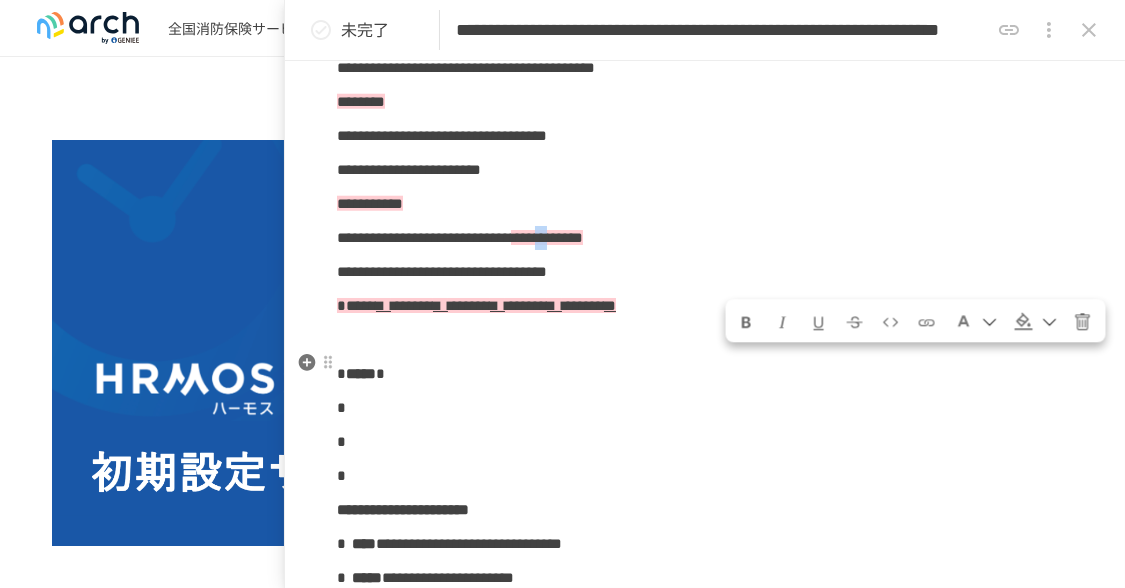 drag, startPoint x: 830, startPoint y: 366, endPoint x: 861, endPoint y: 367, distance: 31.016125 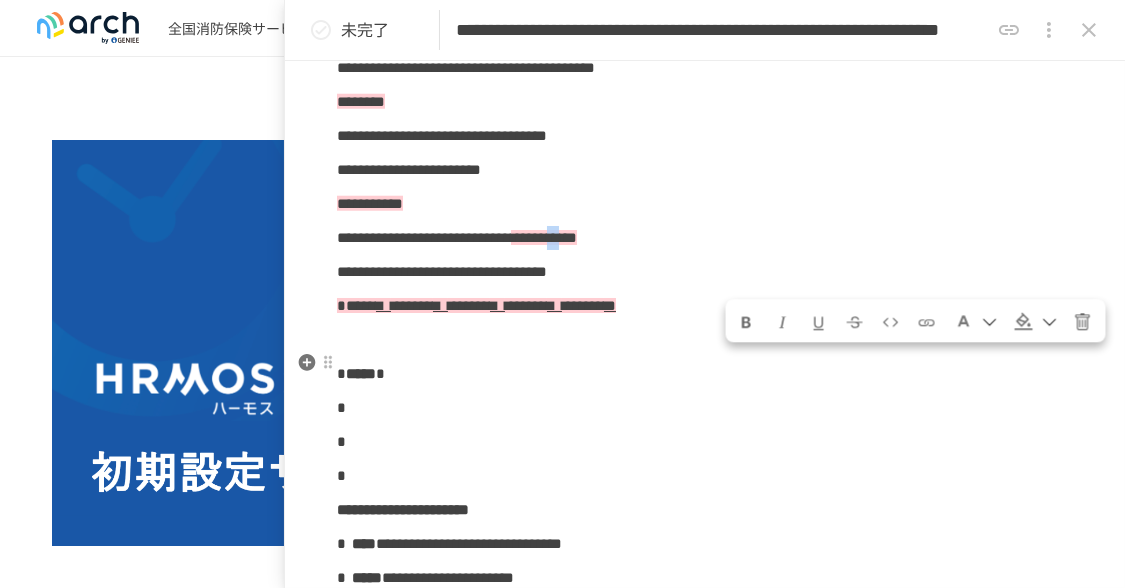 drag, startPoint x: 868, startPoint y: 361, endPoint x: 892, endPoint y: 361, distance: 24 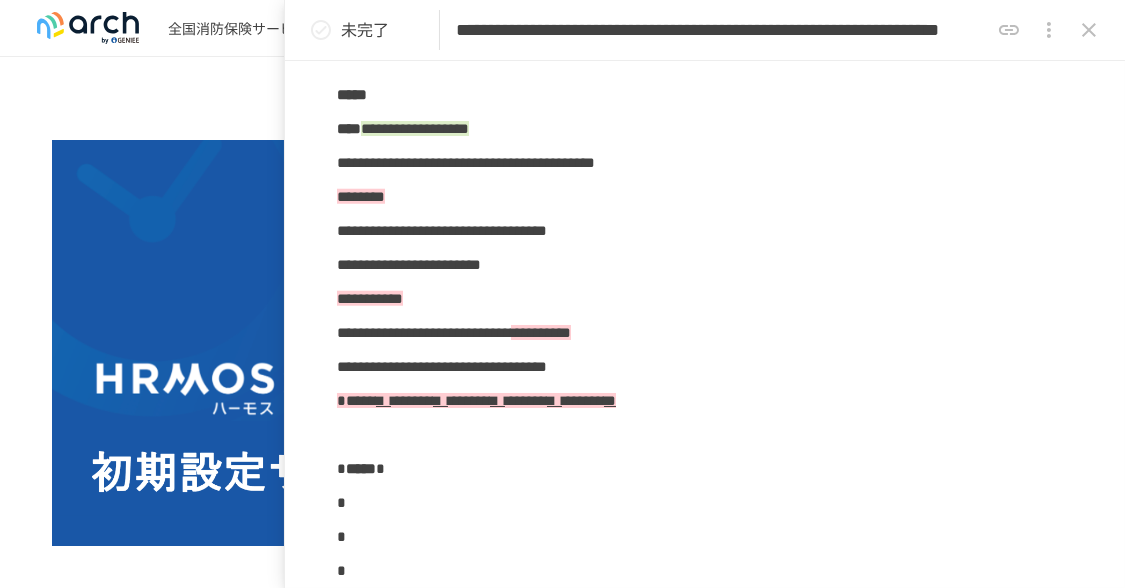 scroll, scrollTop: 4071, scrollLeft: 0, axis: vertical 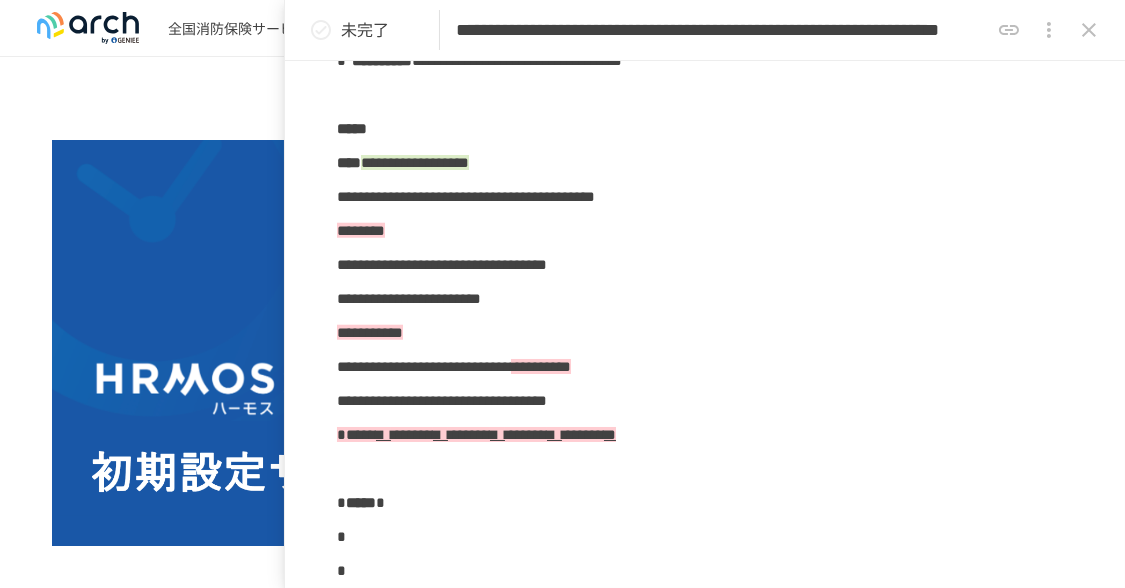 click 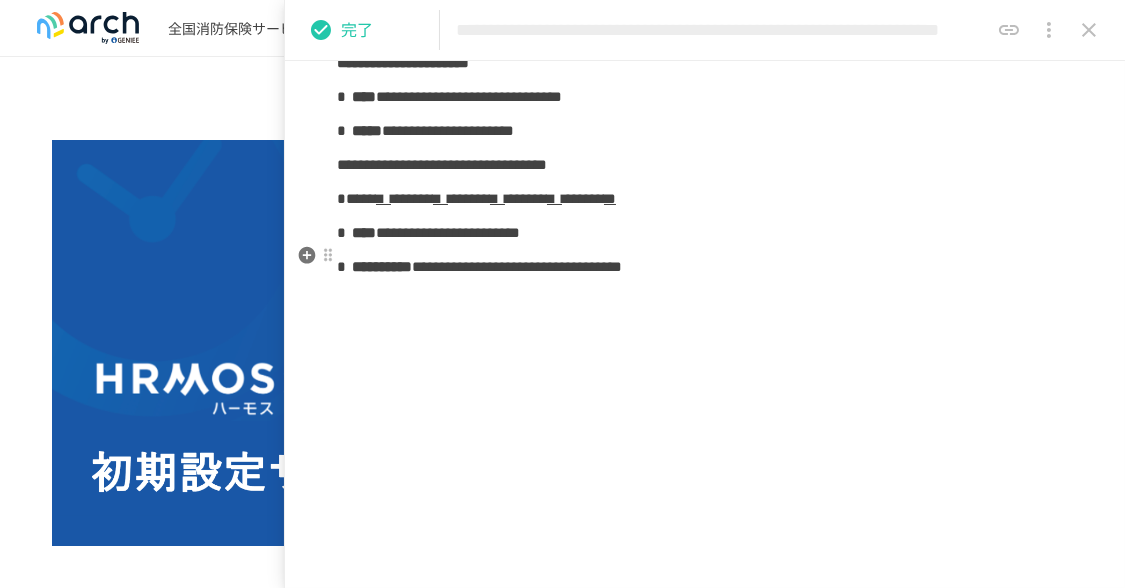 scroll, scrollTop: 4771, scrollLeft: 0, axis: vertical 